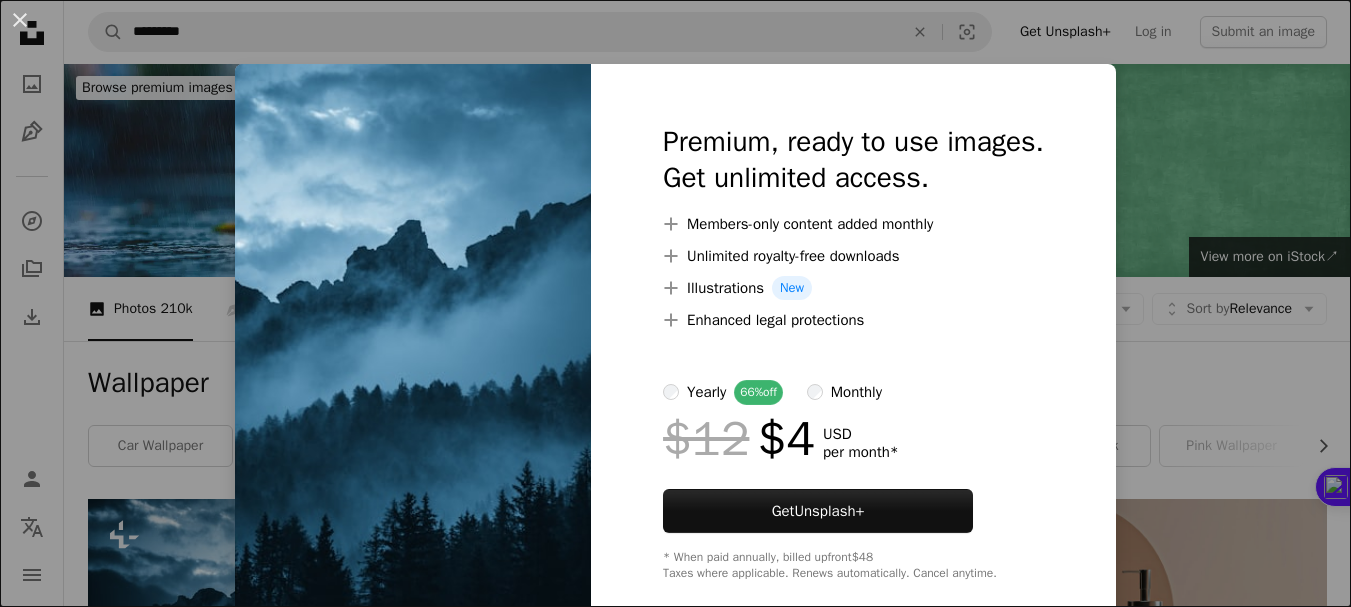 scroll, scrollTop: 300, scrollLeft: 0, axis: vertical 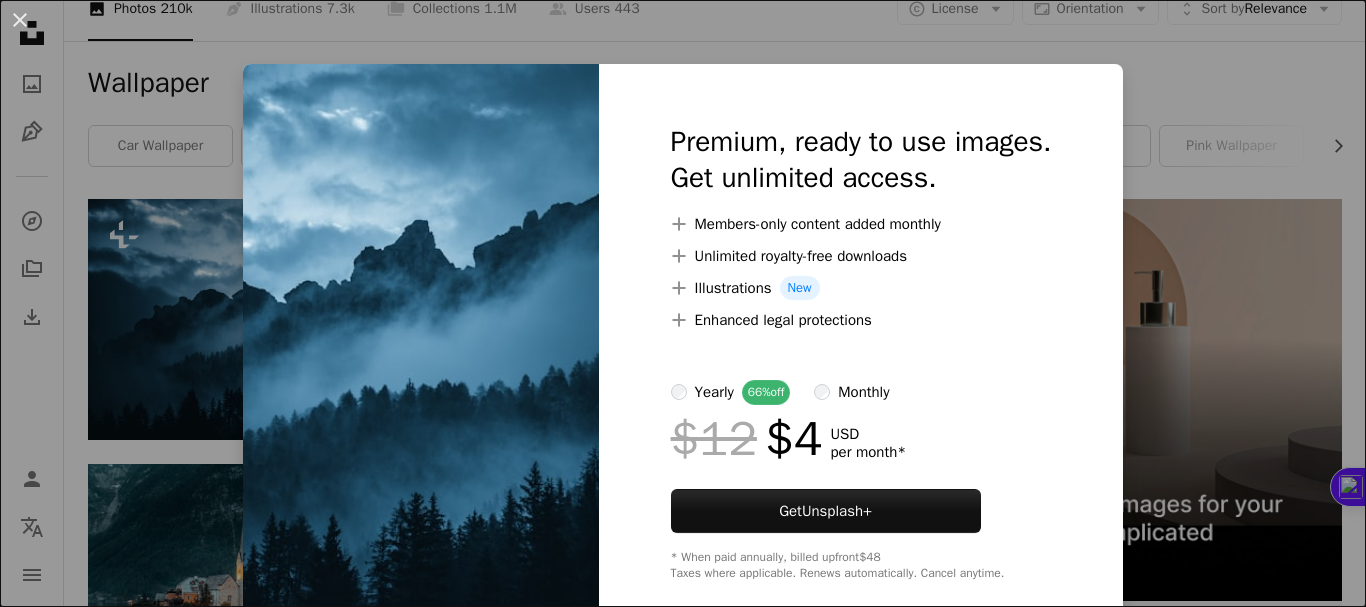 click on "An X shape Premium, ready to use images. Get unlimited access. A plus sign Members-only content added monthly A plus sign Unlimited royalty-free downloads A plus sign Illustrations  New A plus sign Enhanced legal protections yearly 66%  off monthly $12   $4 USD per month * Get  Unsplash+ * When paid annually, billed upfront  $48 Taxes where applicable. Renews automatically. Cancel anytime." at bounding box center (683, 303) 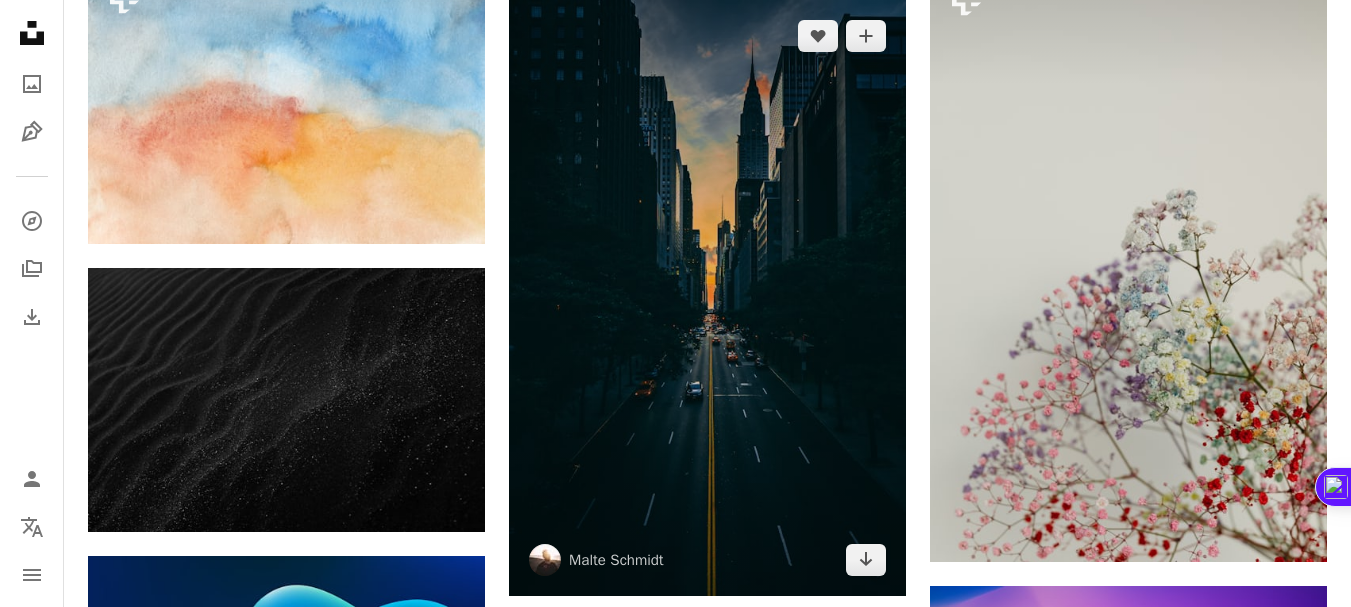 scroll, scrollTop: 1400, scrollLeft: 0, axis: vertical 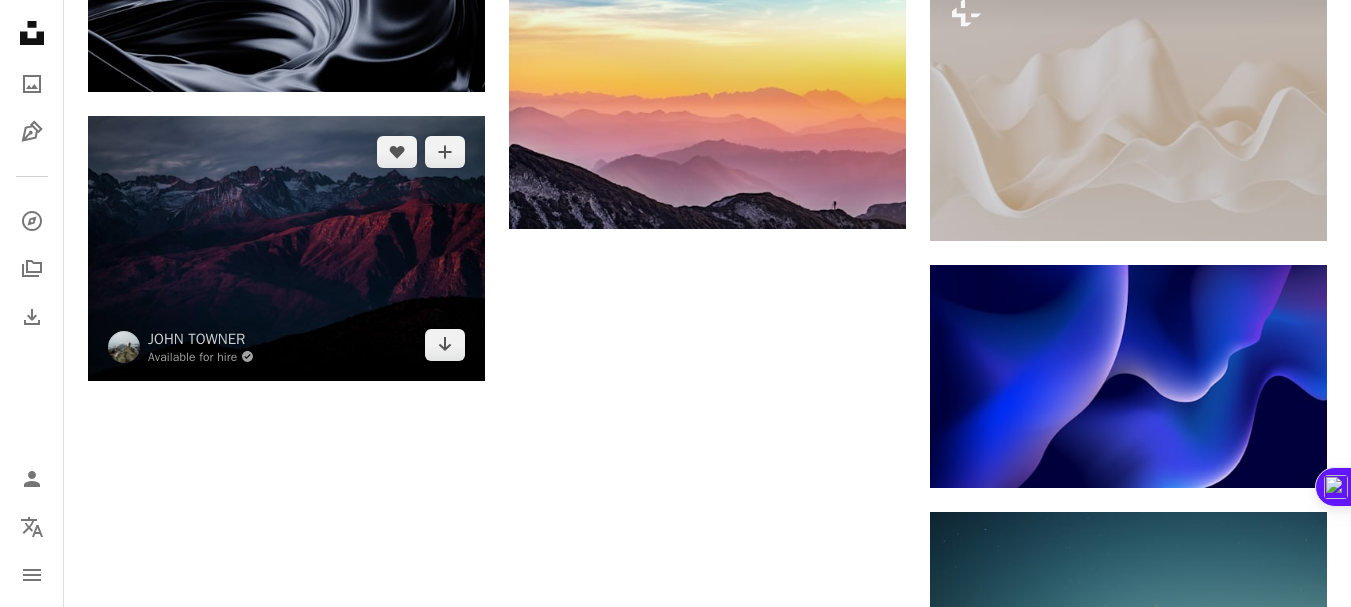drag, startPoint x: 268, startPoint y: 241, endPoint x: 241, endPoint y: 272, distance: 41.109608 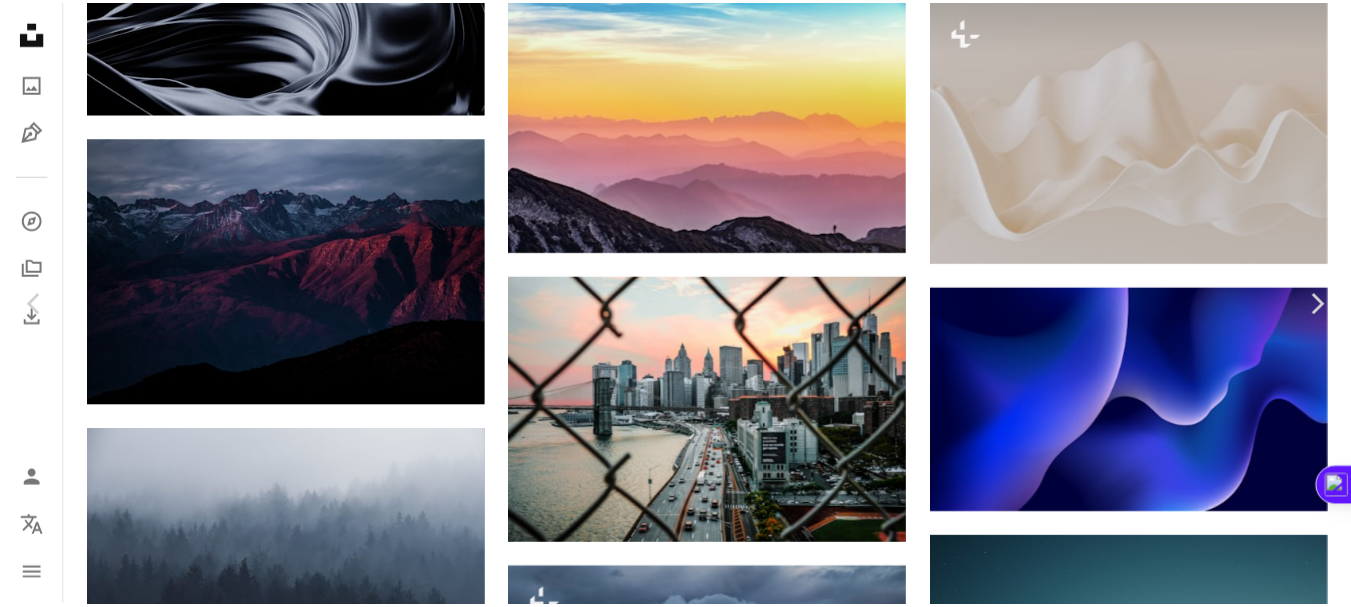 scroll, scrollTop: 100, scrollLeft: 0, axis: vertical 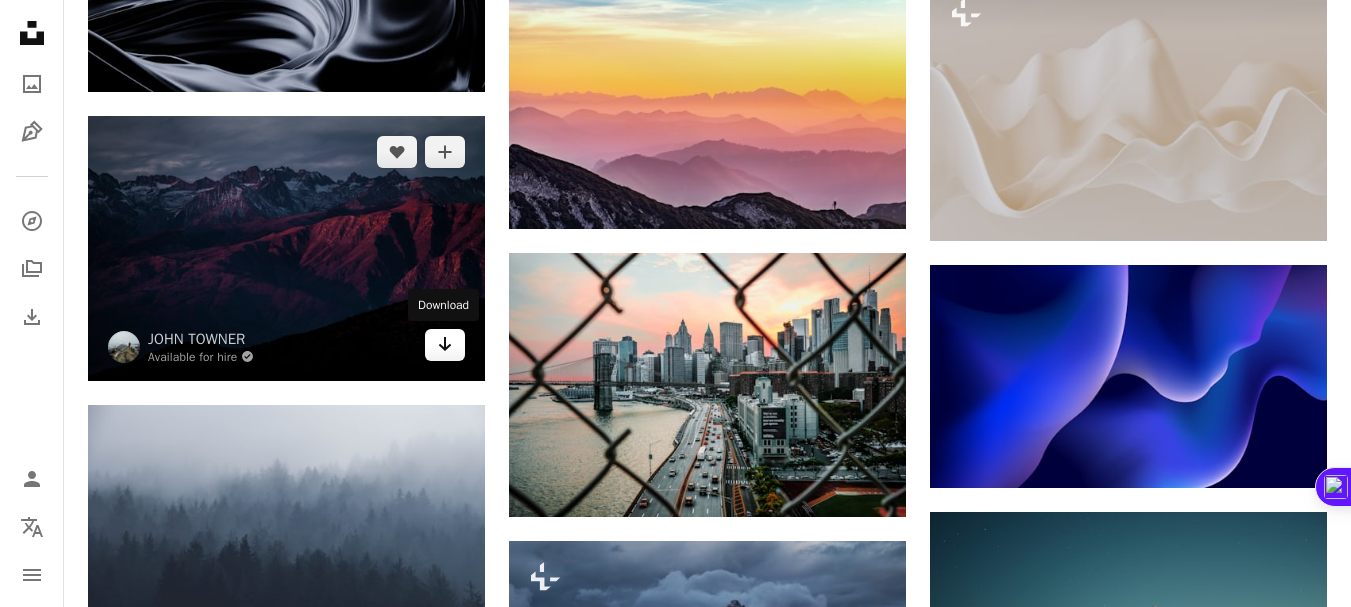 click on "Arrow pointing down" at bounding box center [445, 345] 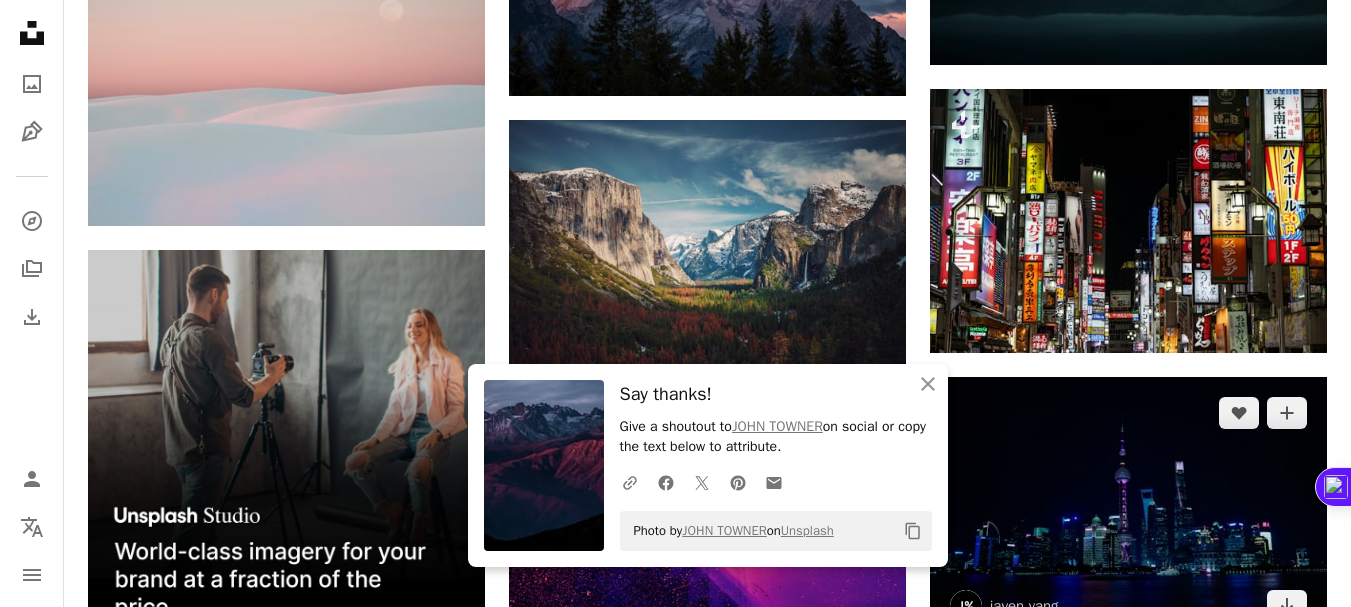 scroll, scrollTop: 3000, scrollLeft: 0, axis: vertical 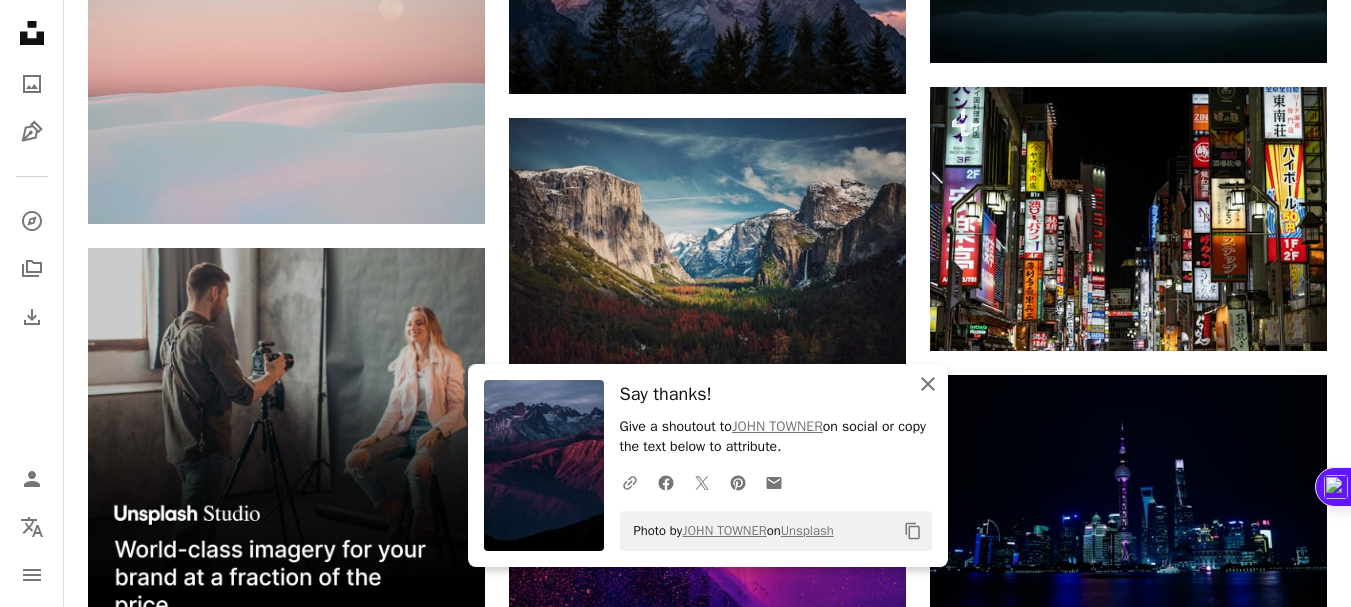 click on "An X shape" 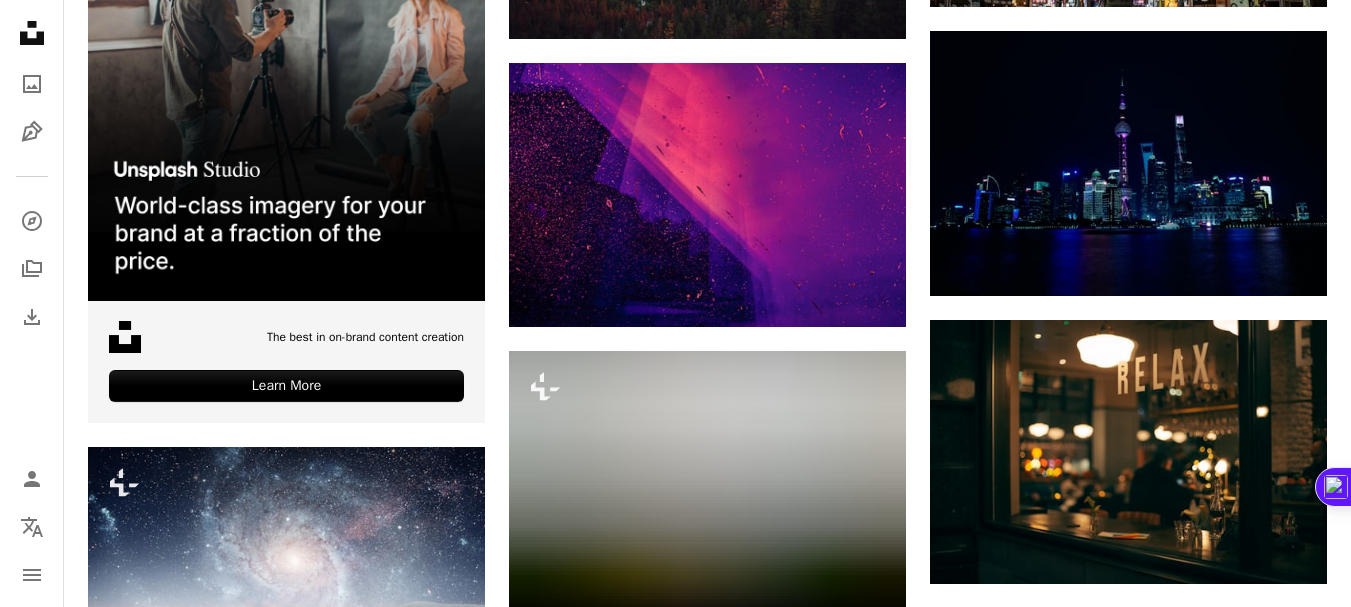 scroll, scrollTop: 3500, scrollLeft: 0, axis: vertical 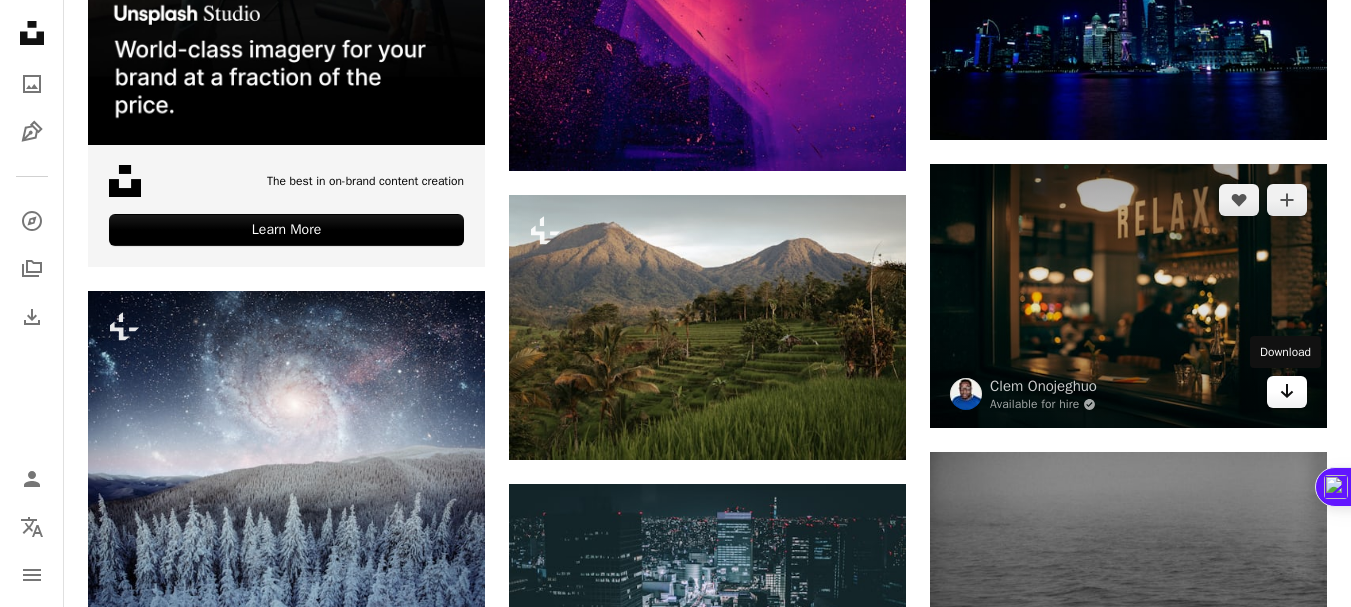 click on "Arrow pointing down" 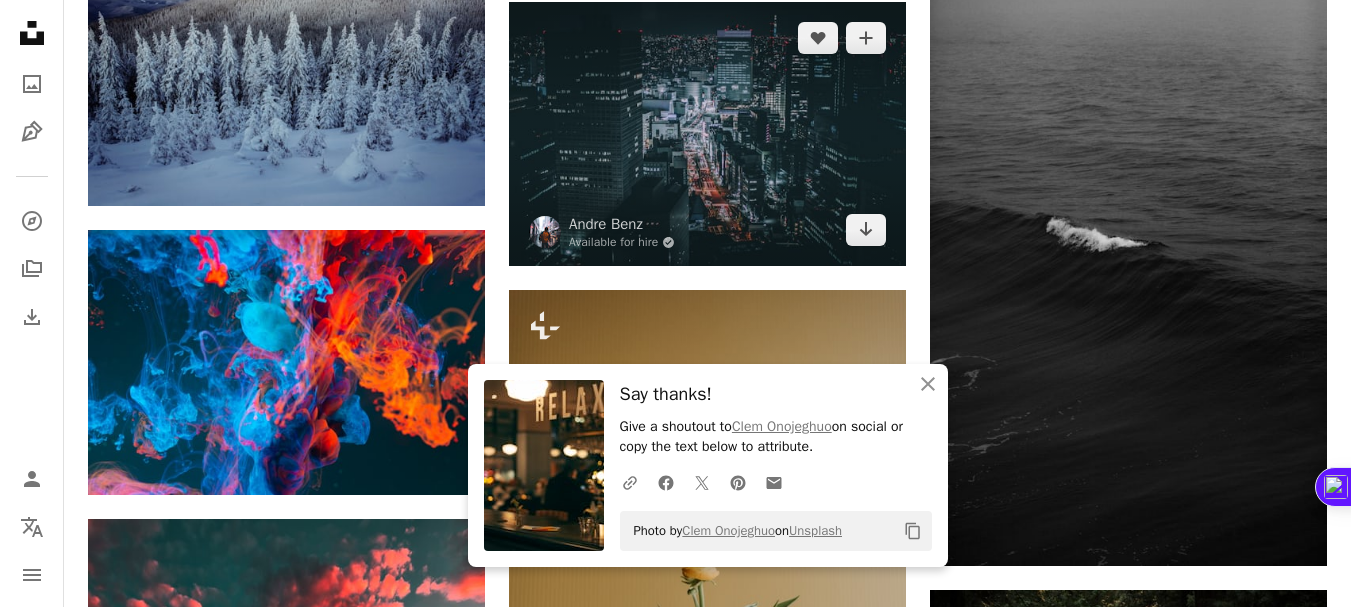 scroll, scrollTop: 4000, scrollLeft: 0, axis: vertical 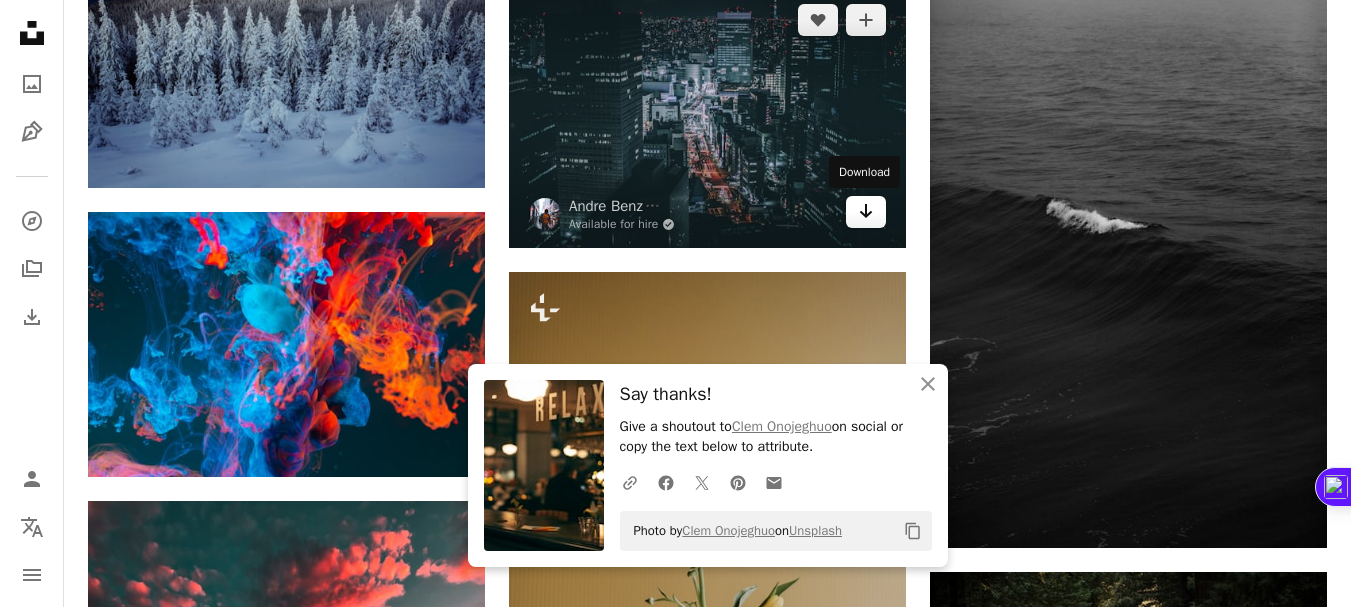 click on "Arrow pointing down" 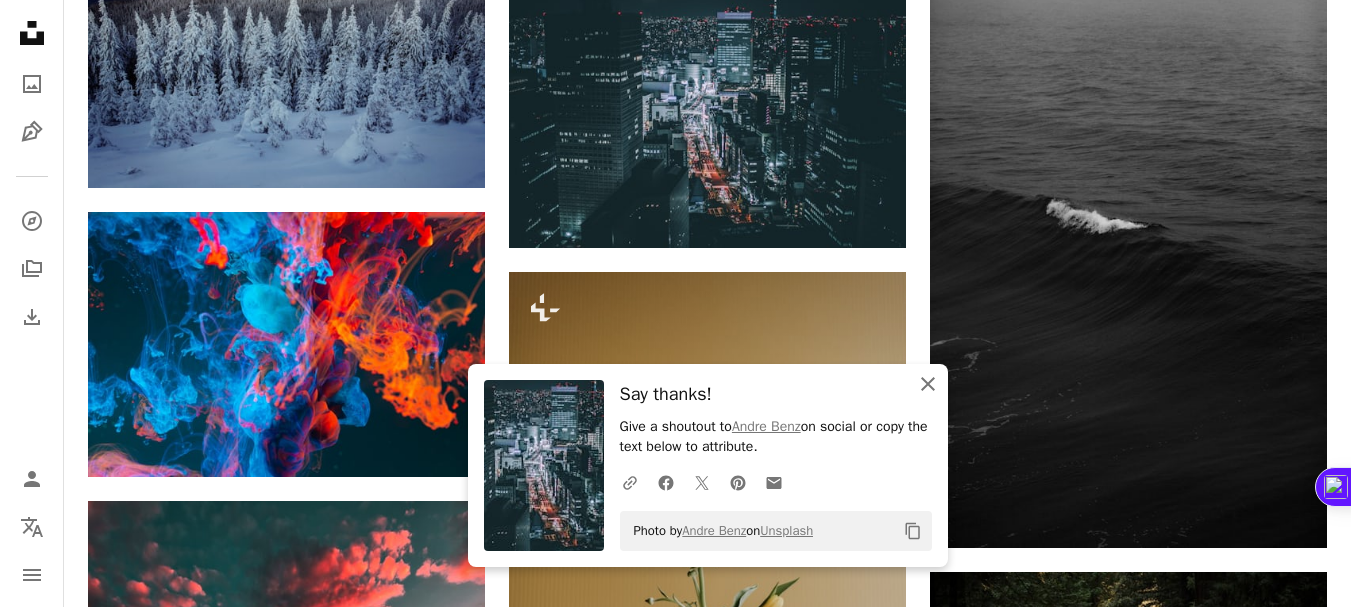 click 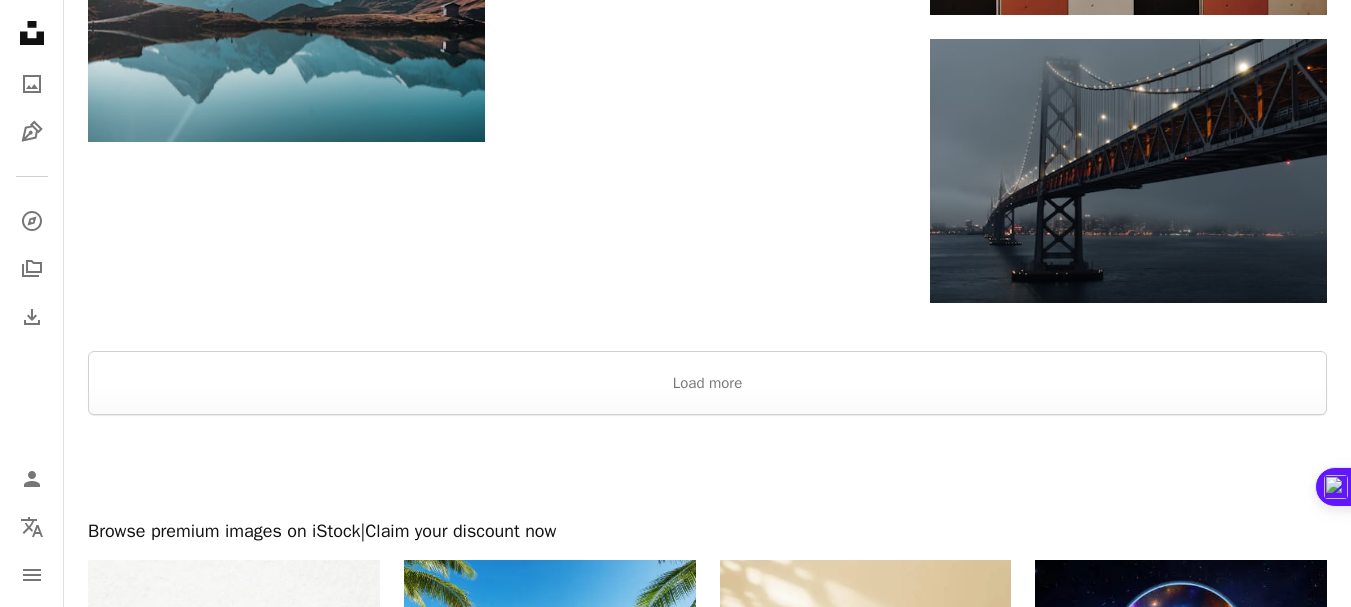 scroll, scrollTop: 5239, scrollLeft: 0, axis: vertical 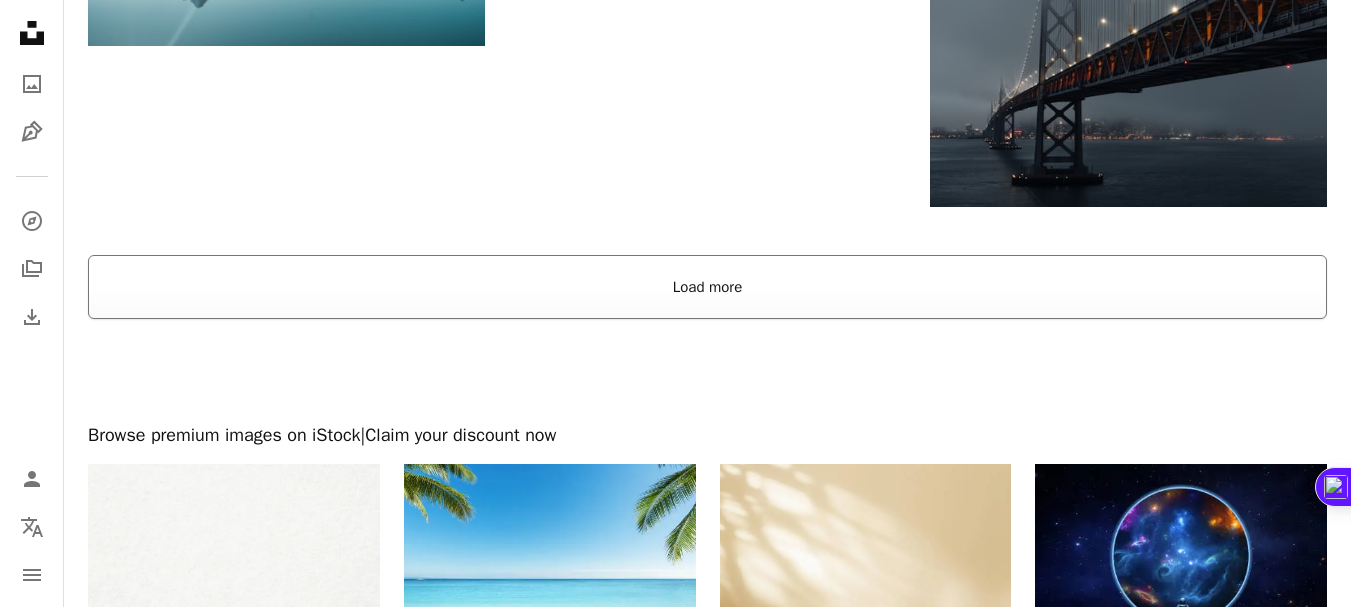 click on "Load more" at bounding box center (707, 287) 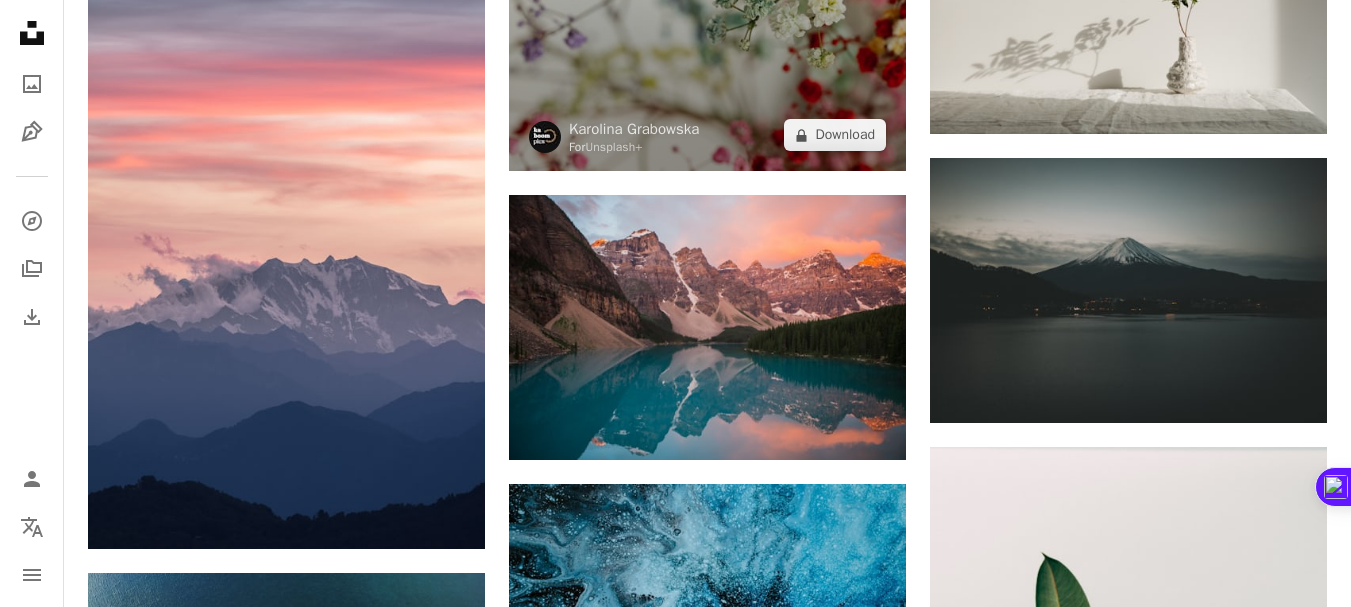 scroll, scrollTop: 7739, scrollLeft: 0, axis: vertical 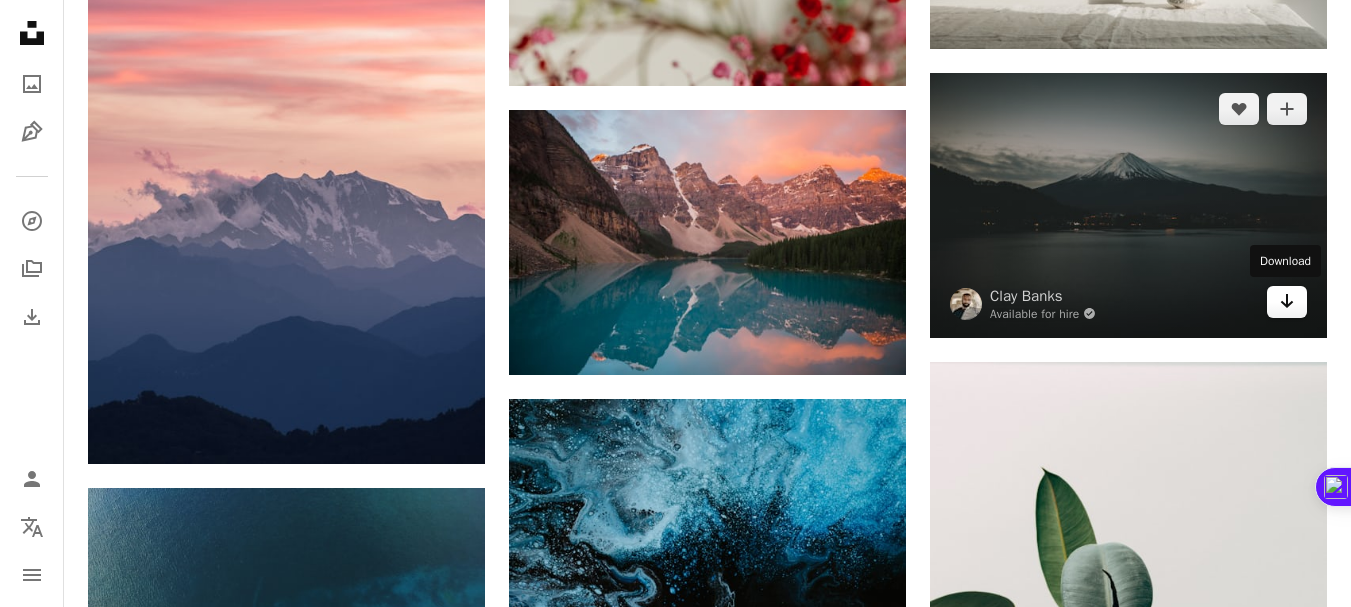 click 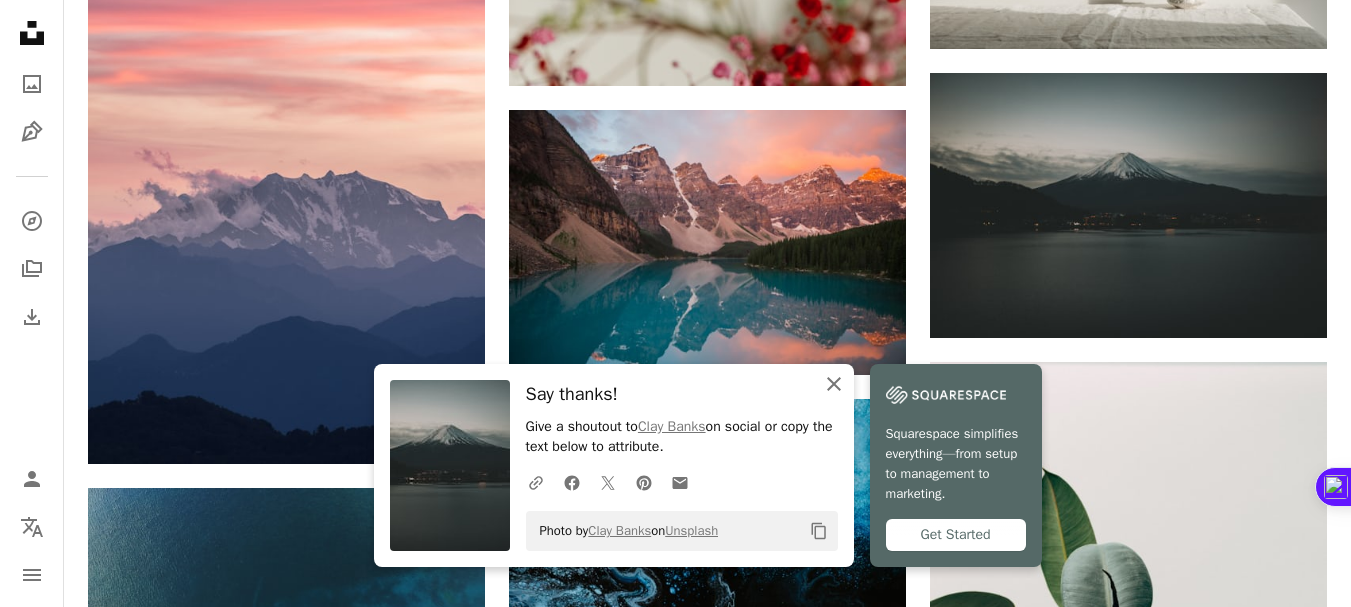 click on "An X shape" 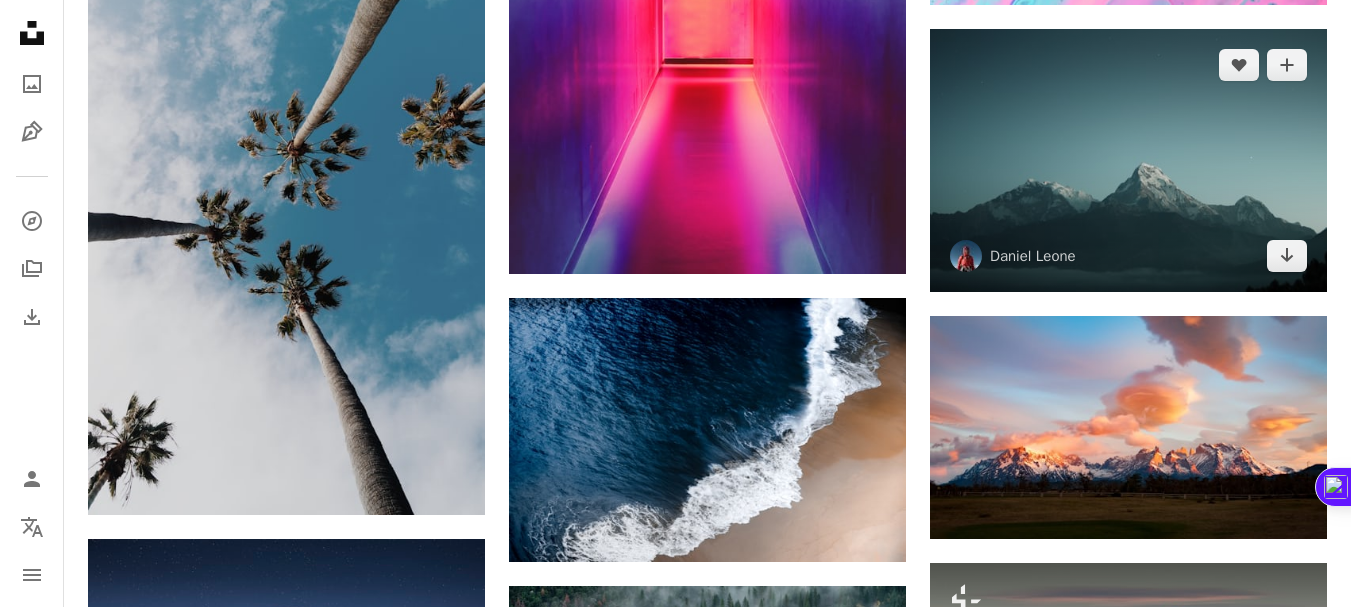 scroll, scrollTop: 12139, scrollLeft: 0, axis: vertical 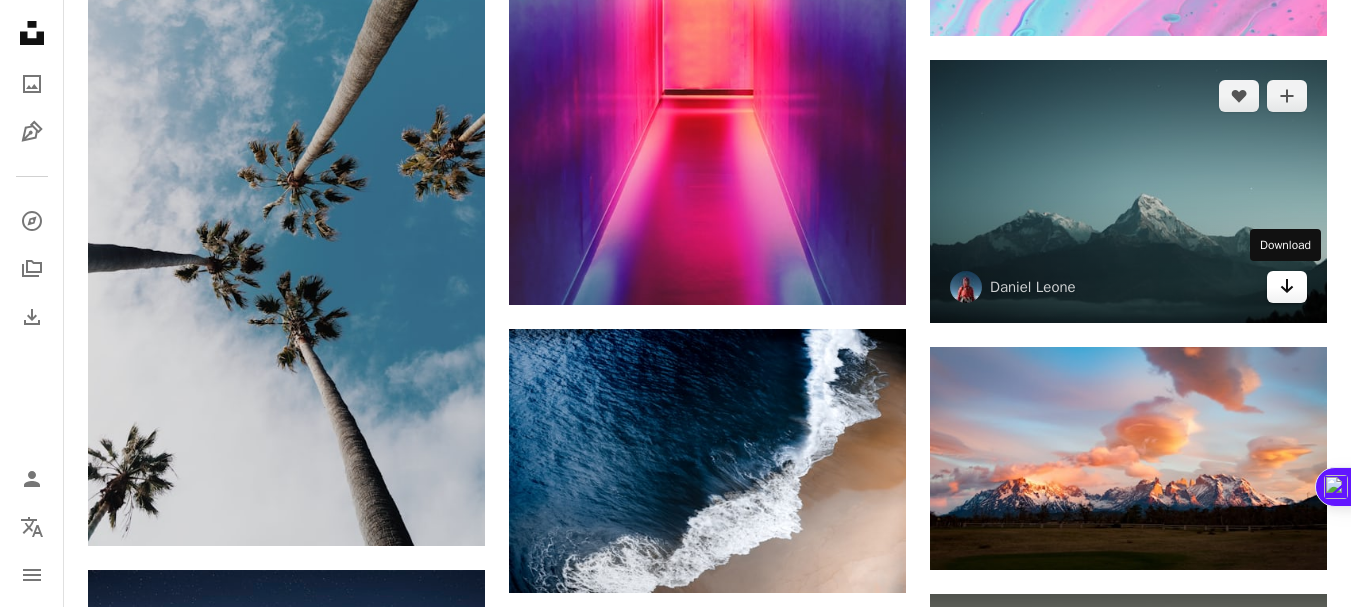 click 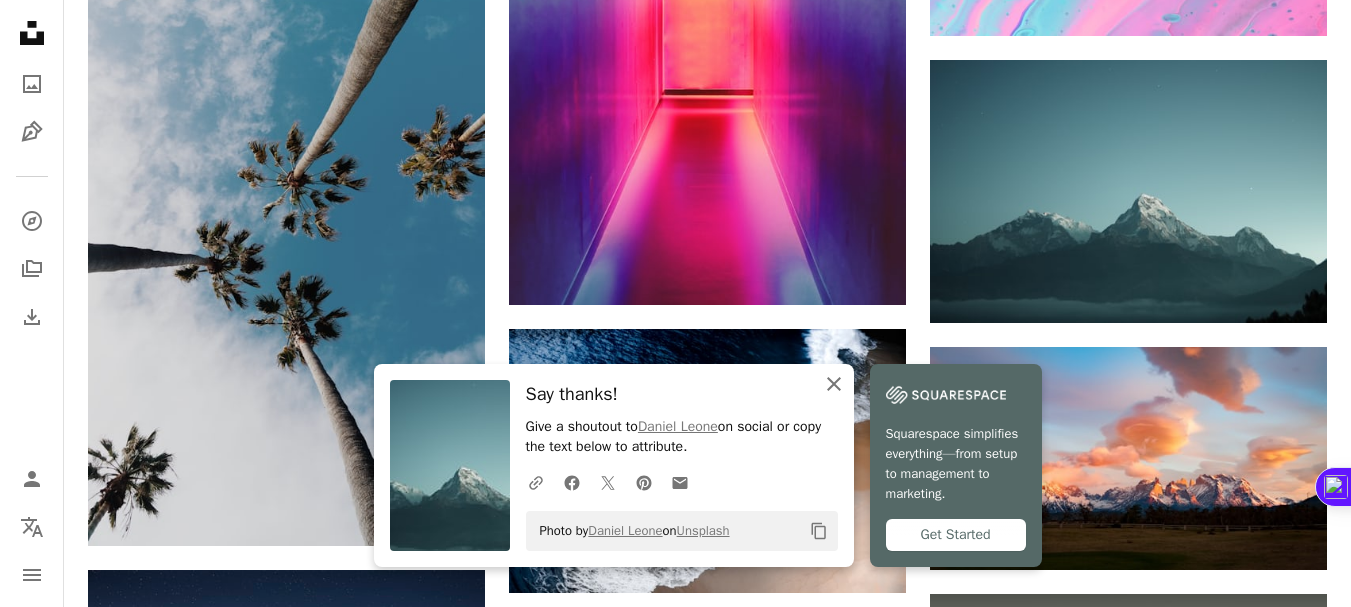 click on "An X shape" 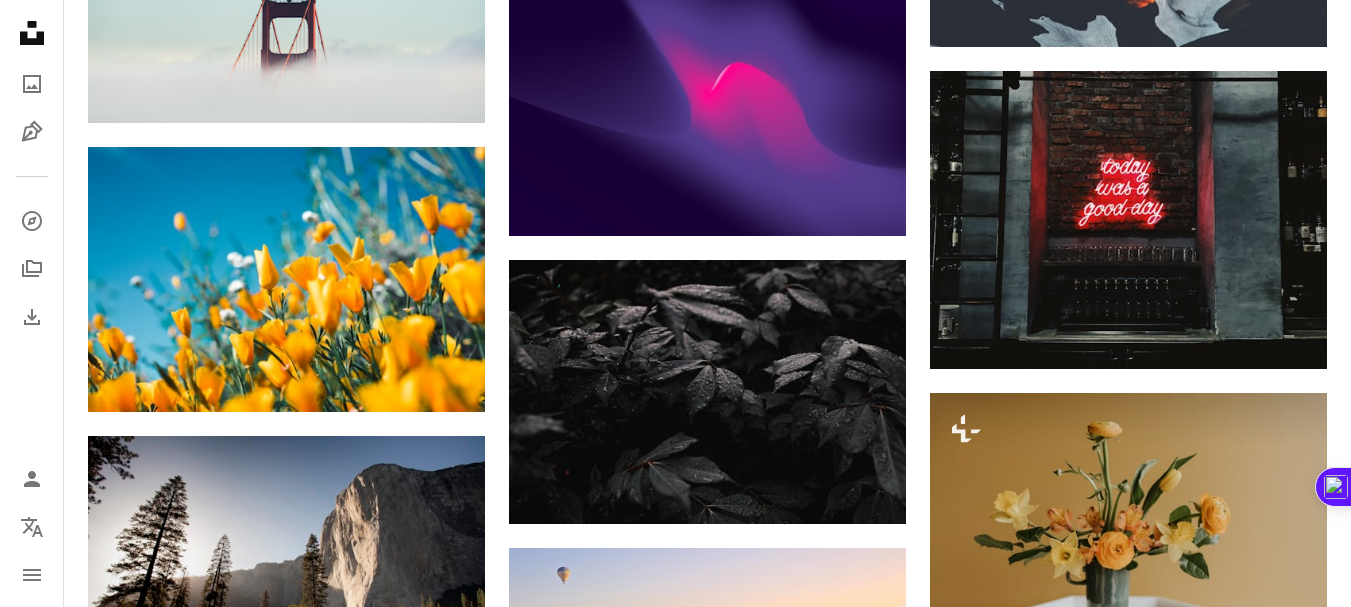 scroll, scrollTop: 13439, scrollLeft: 0, axis: vertical 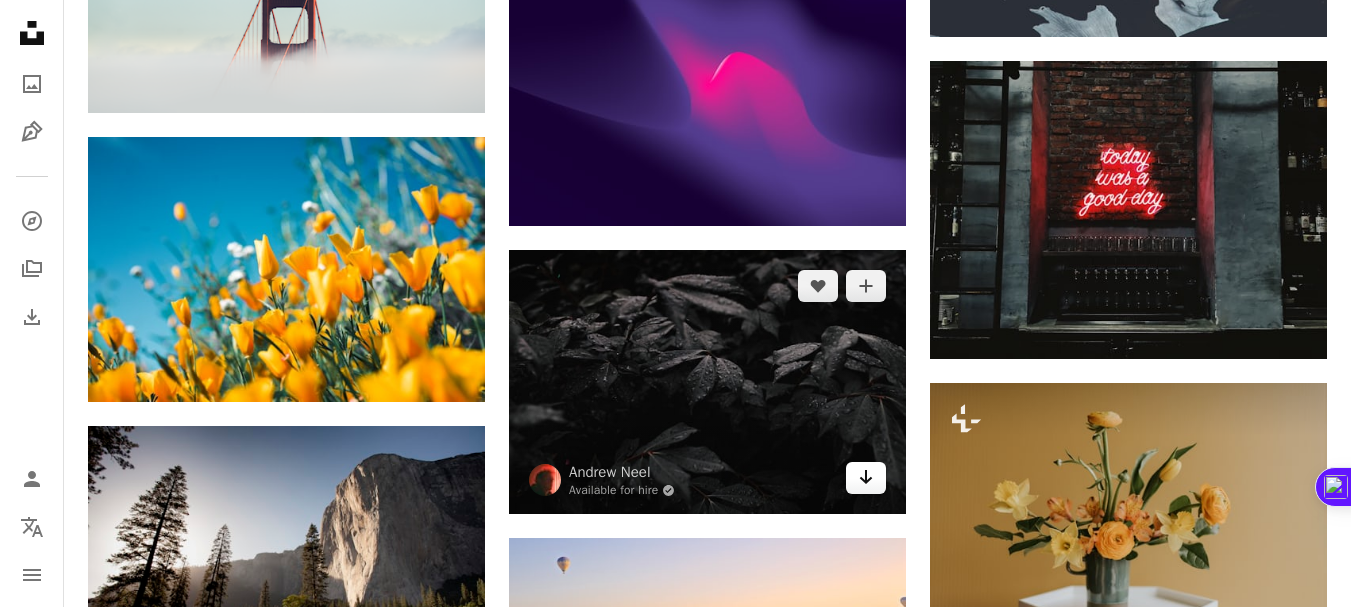 click on "Arrow pointing down" 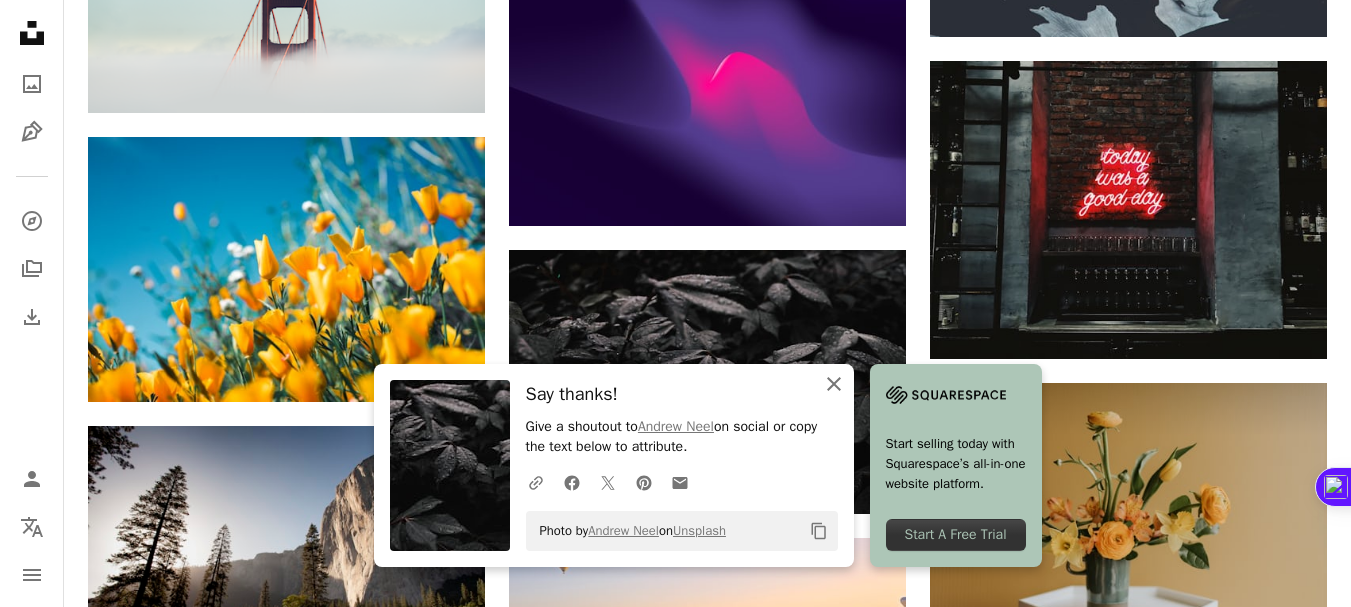 click on "An X shape" 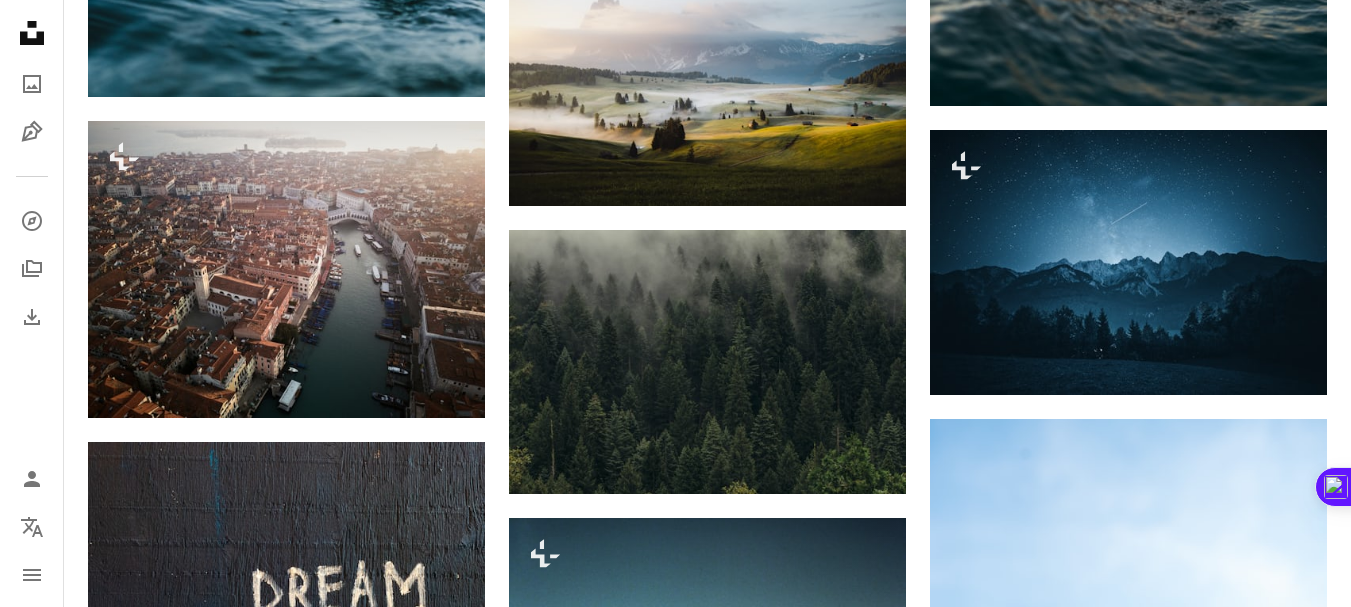 scroll, scrollTop: 15739, scrollLeft: 0, axis: vertical 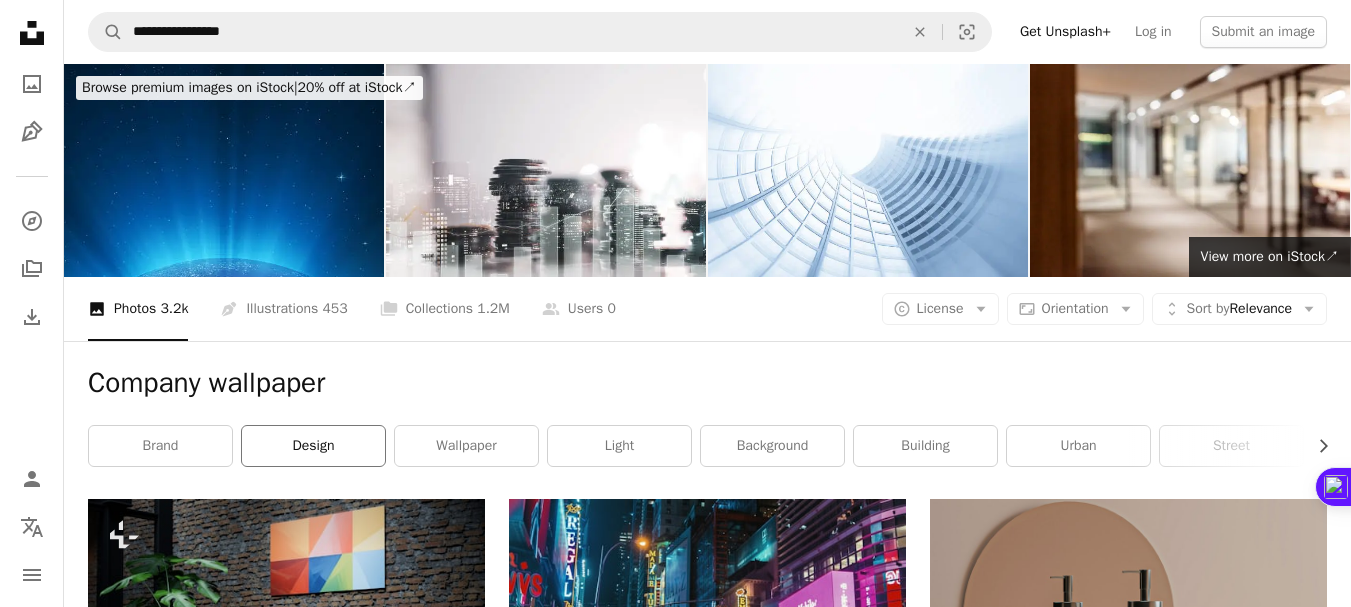click on "design" at bounding box center [313, 446] 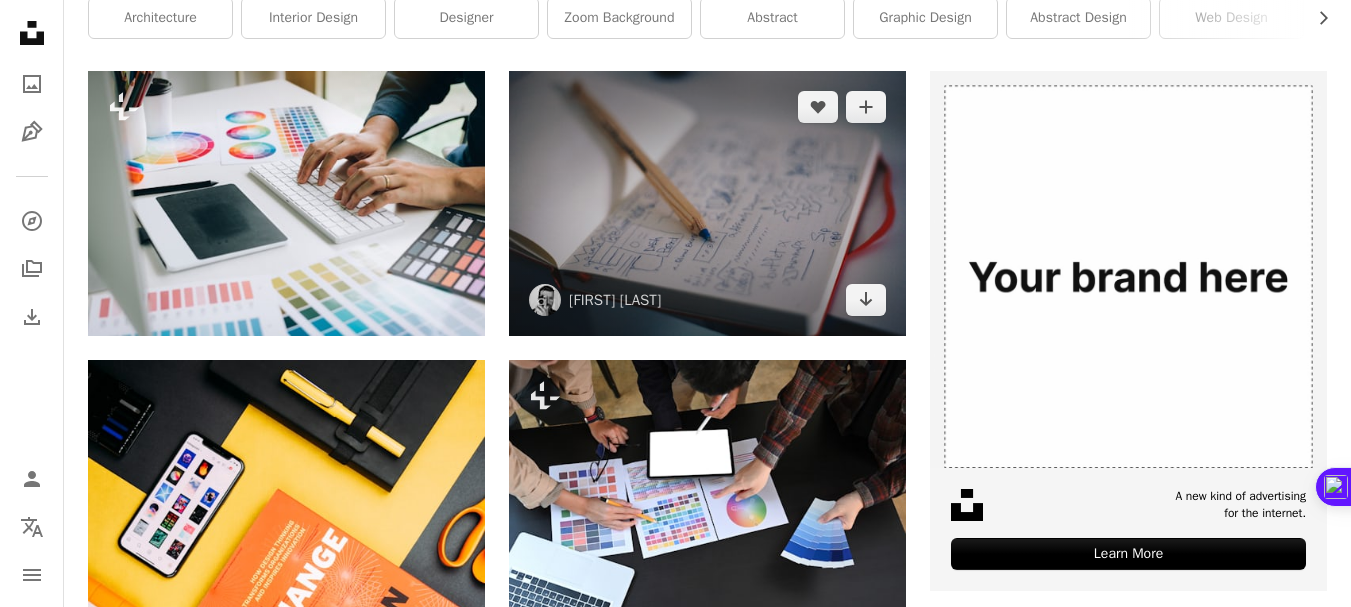 scroll, scrollTop: 700, scrollLeft: 0, axis: vertical 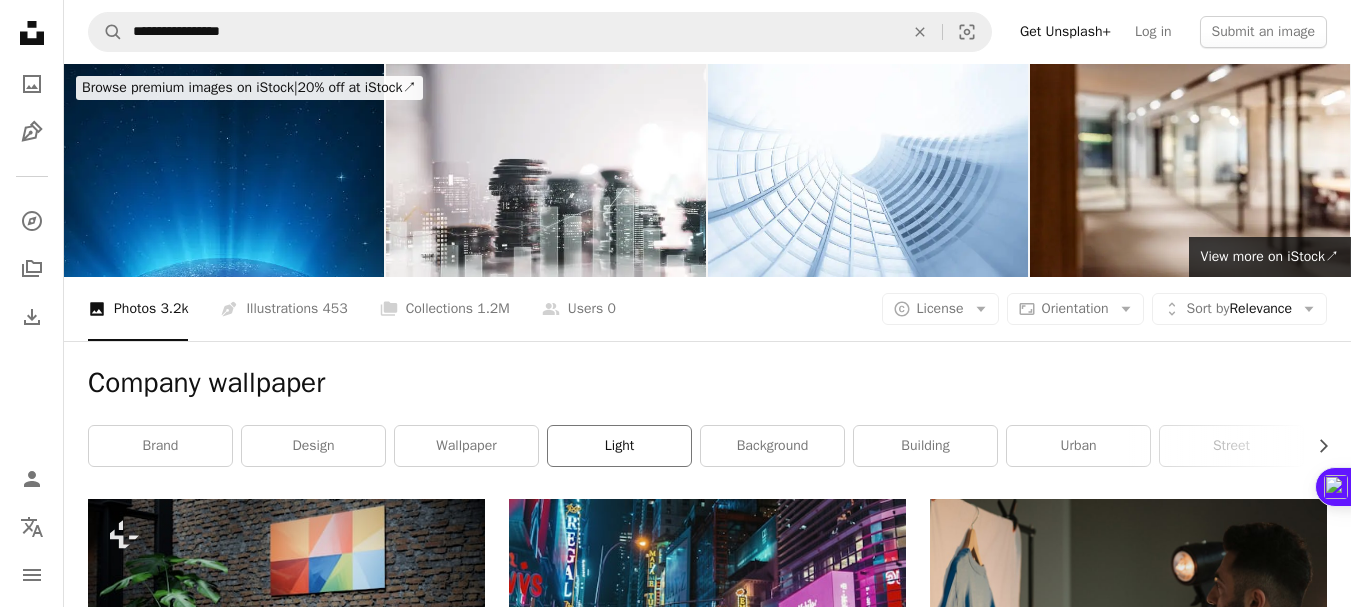 click on "light" at bounding box center [619, 446] 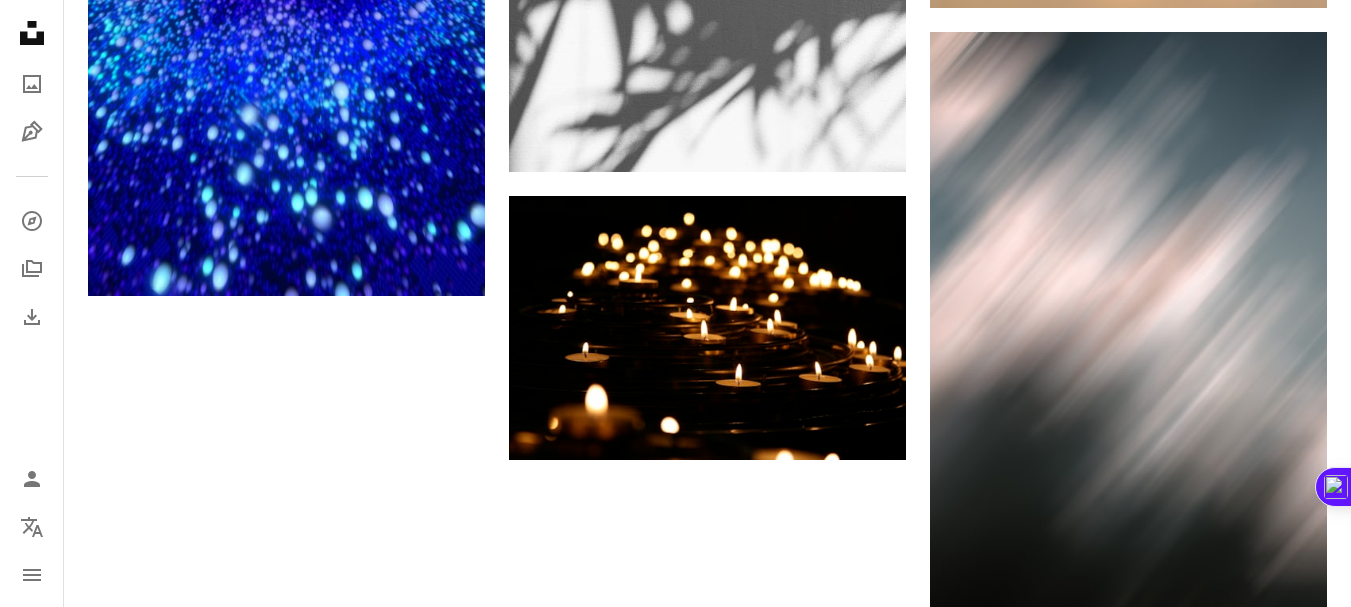 scroll, scrollTop: 3900, scrollLeft: 0, axis: vertical 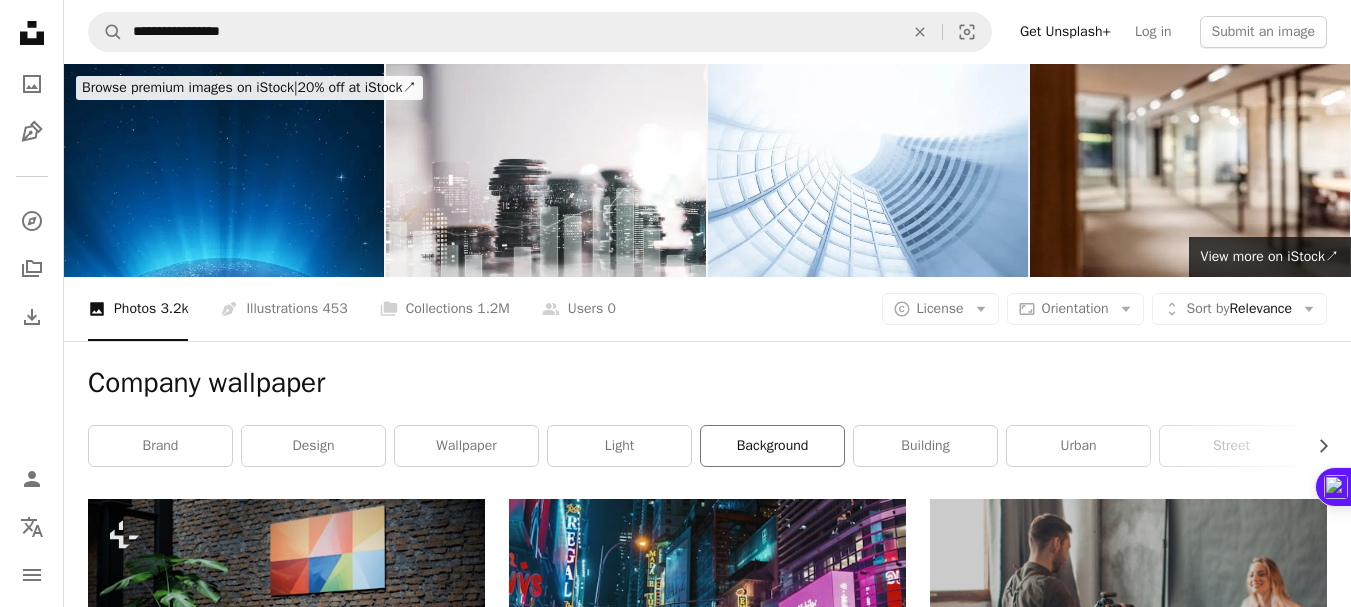 click on "background" at bounding box center (772, 446) 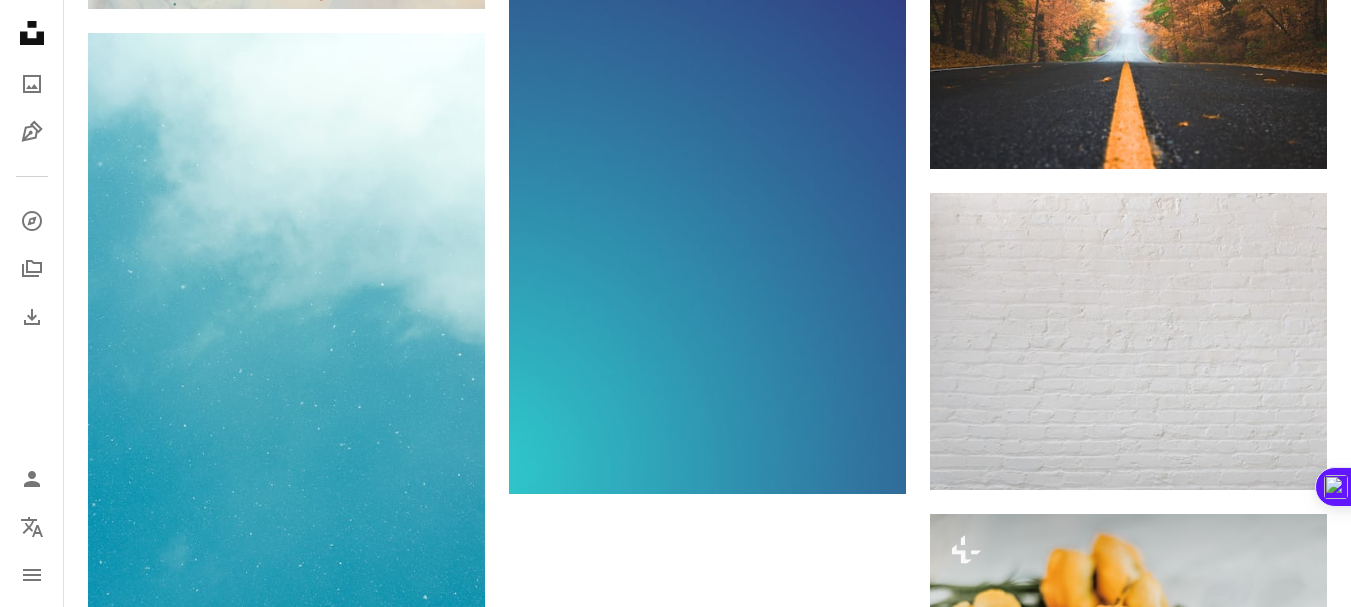 scroll, scrollTop: 2600, scrollLeft: 0, axis: vertical 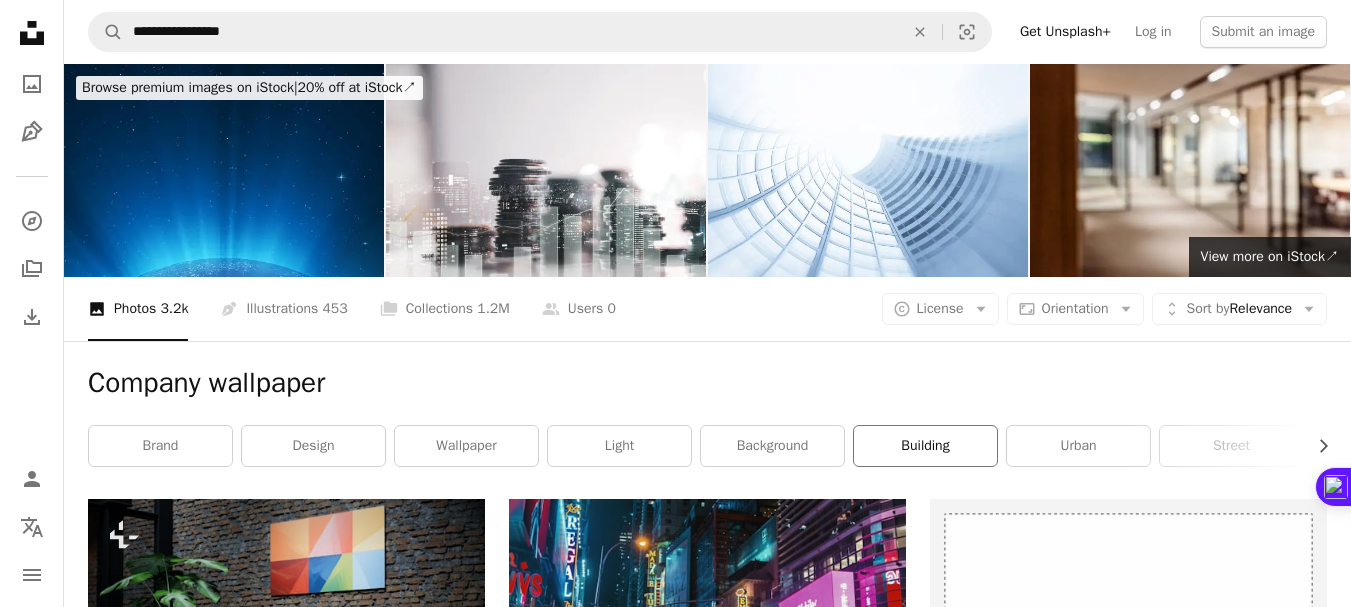 click on "building" at bounding box center (925, 446) 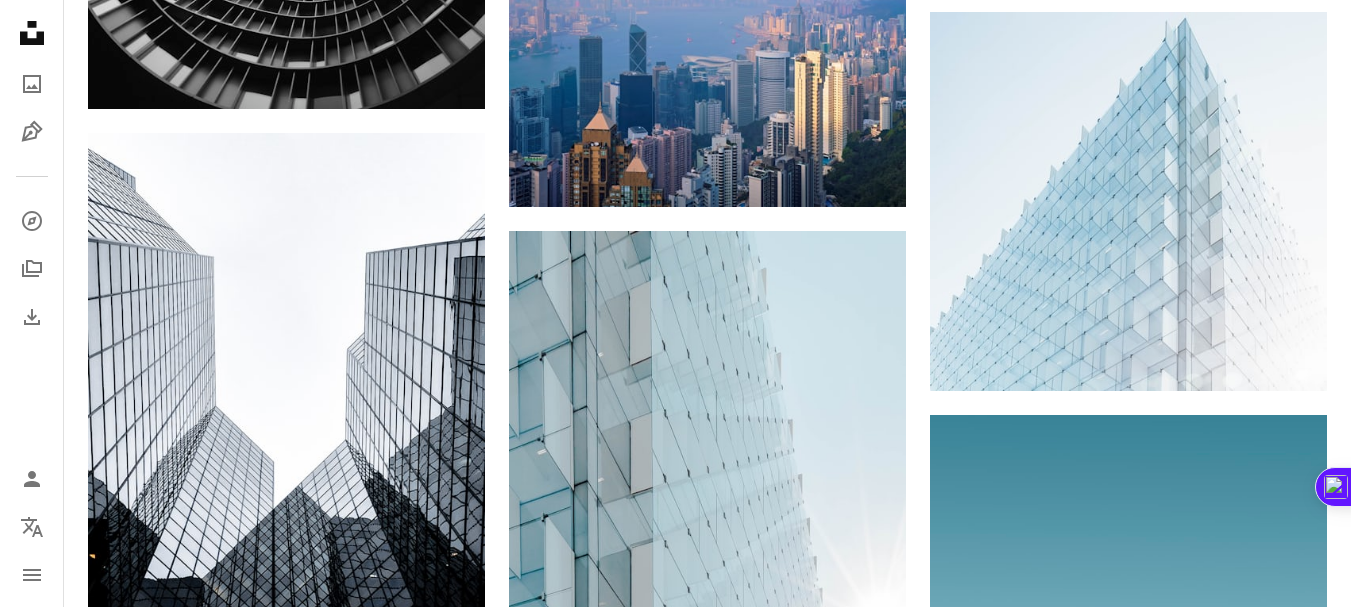 scroll, scrollTop: 1800, scrollLeft: 0, axis: vertical 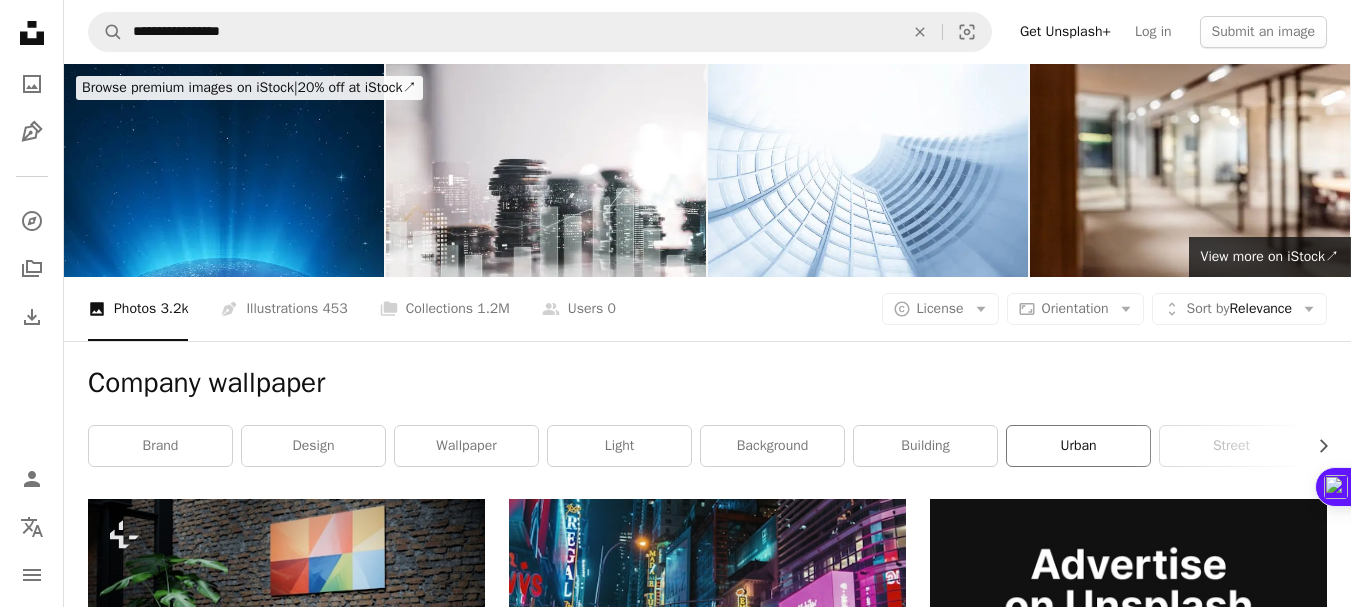 click on "urban" at bounding box center (1078, 446) 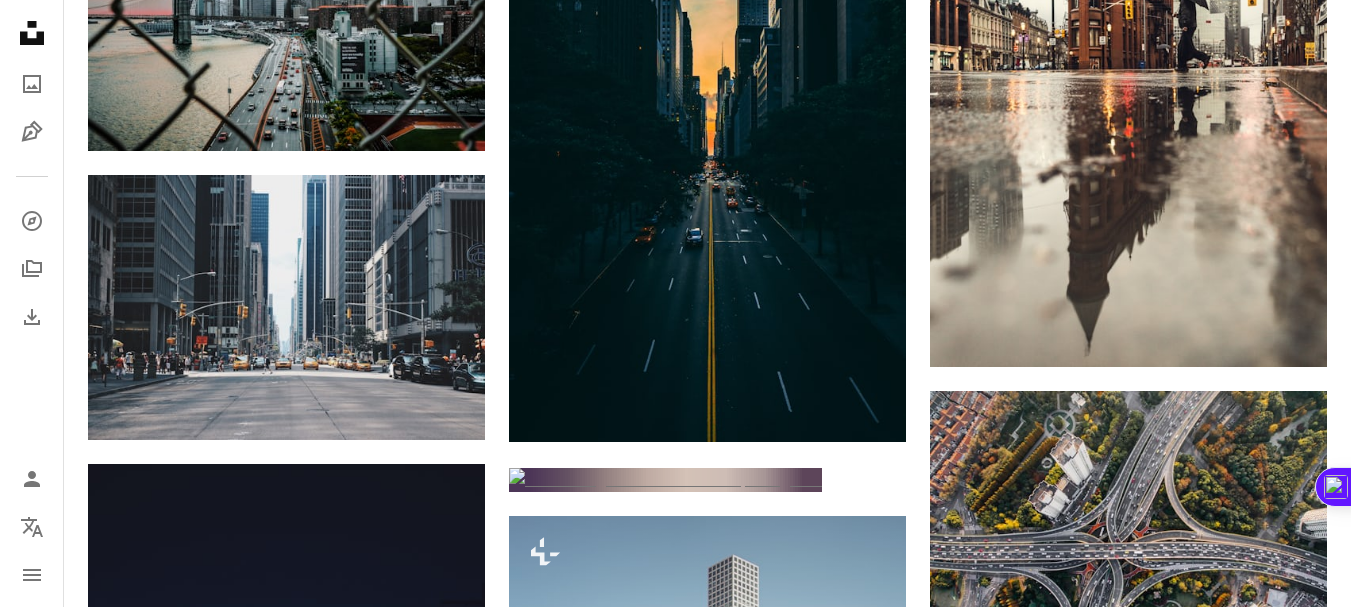 scroll, scrollTop: 2100, scrollLeft: 0, axis: vertical 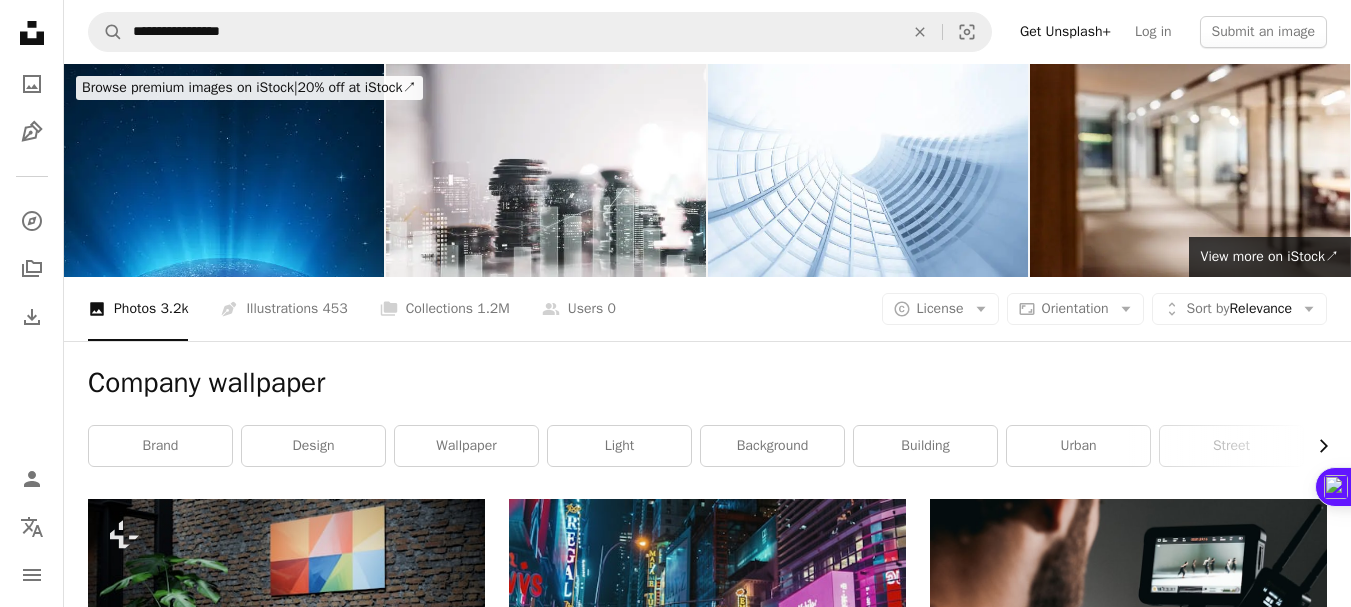 click on "Chevron right" 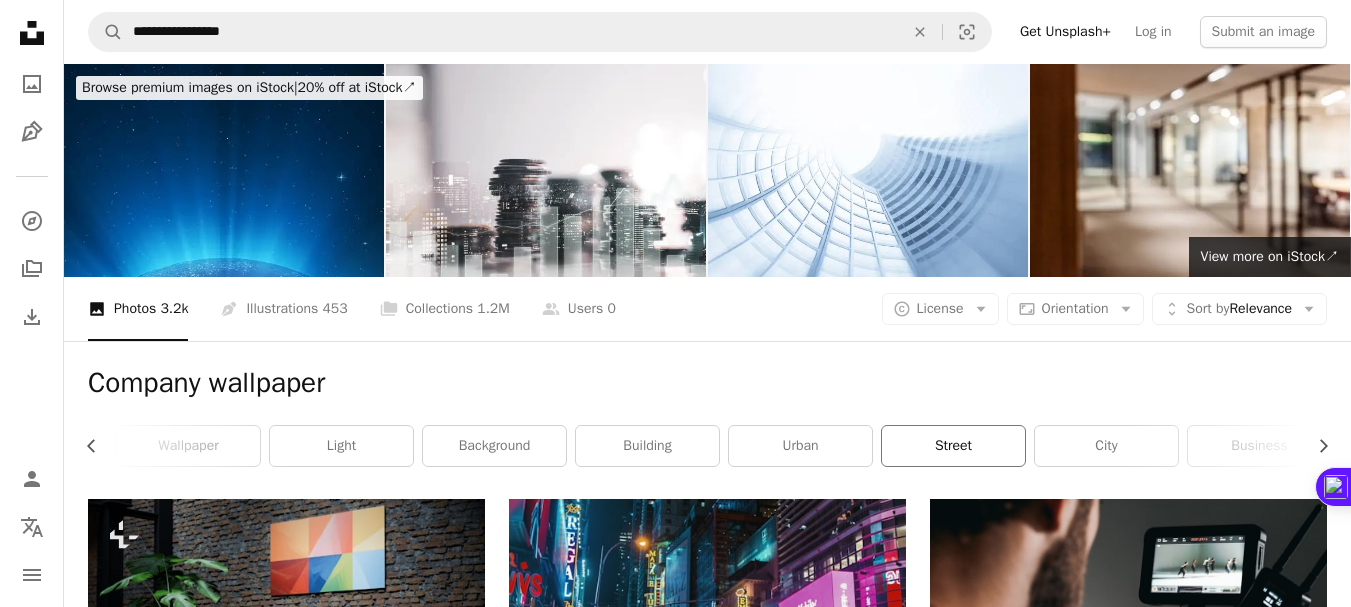 scroll, scrollTop: 0, scrollLeft: 300, axis: horizontal 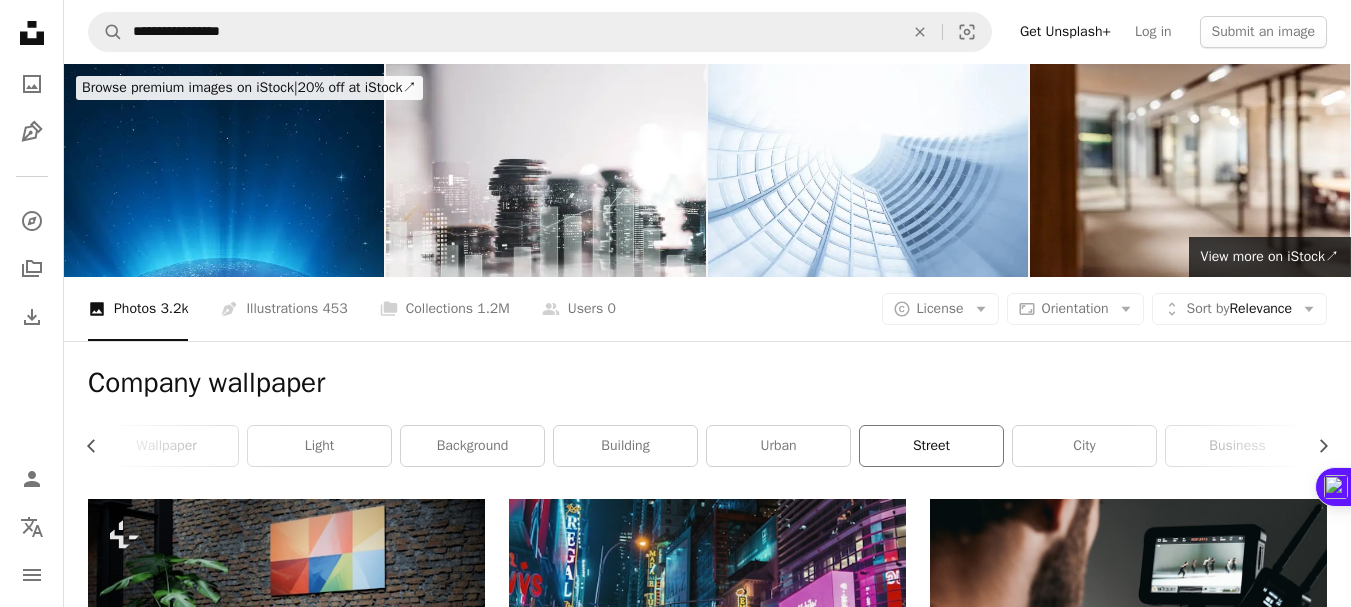 click on "street" at bounding box center (931, 446) 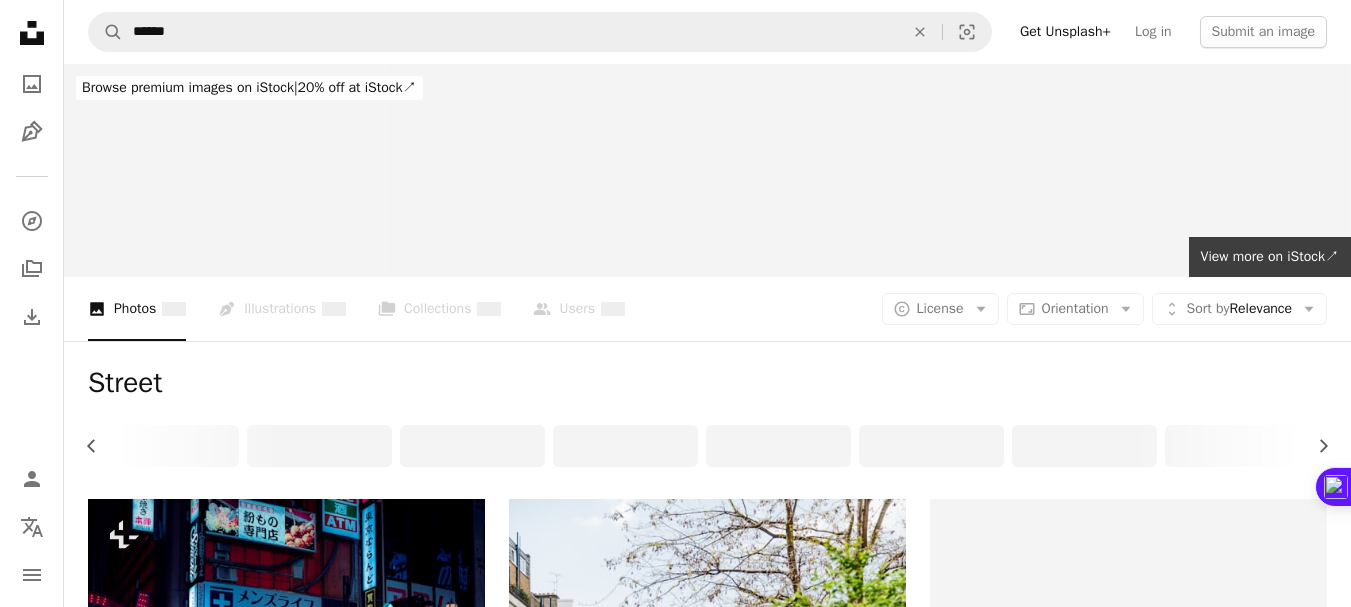 scroll, scrollTop: 0, scrollLeft: 130, axis: horizontal 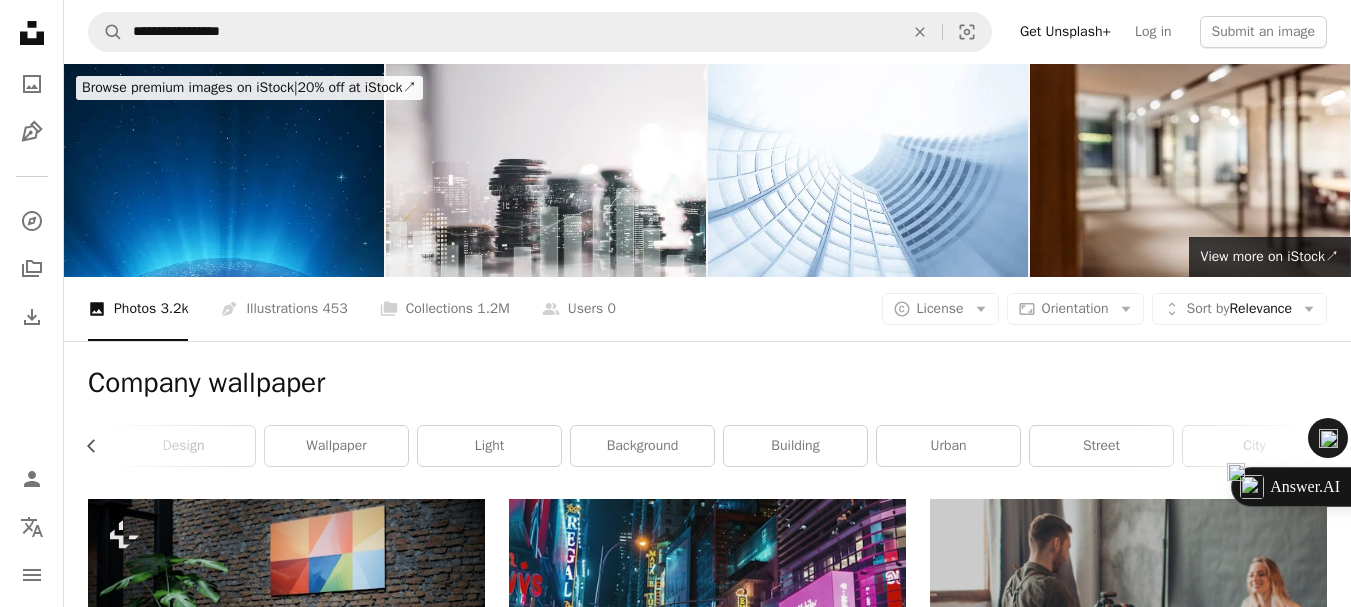click on "Summarize this page" at bounding box center (1325, 435) 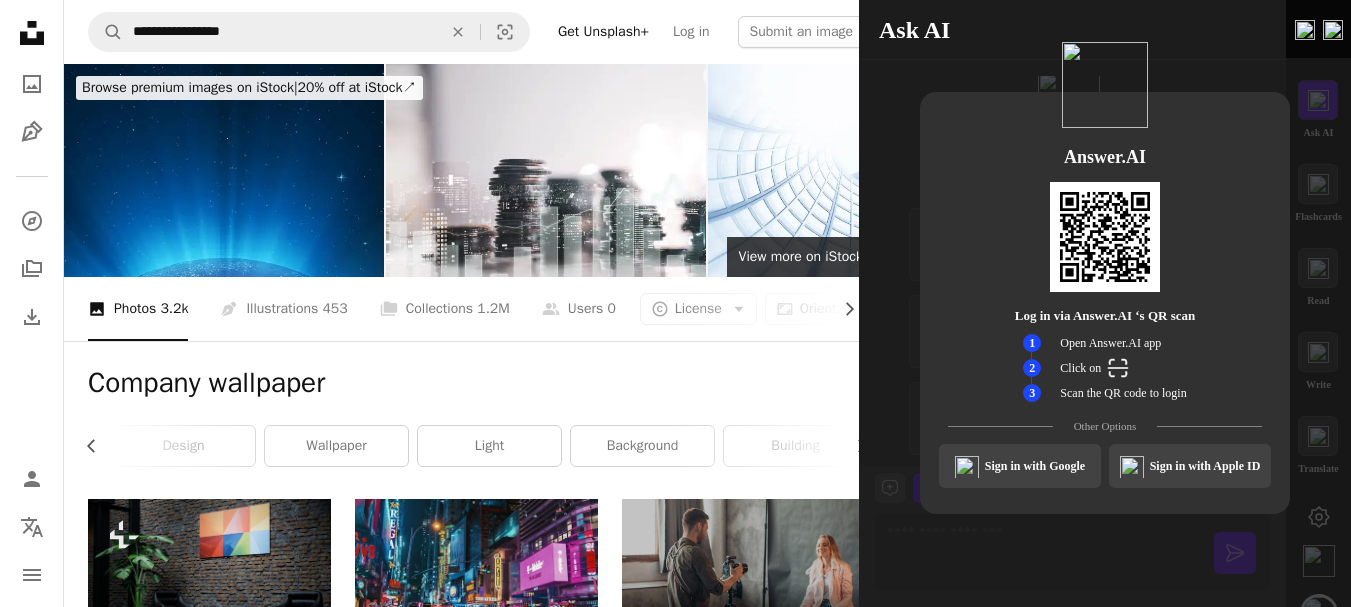 click at bounding box center [743, 620] 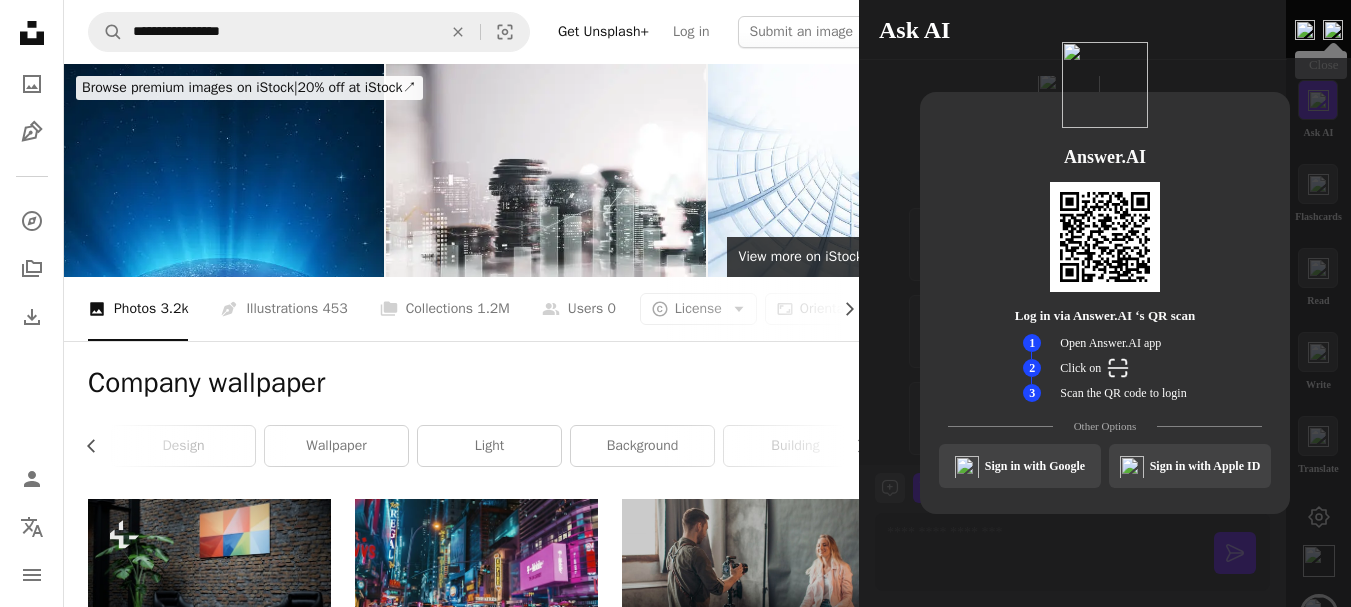 click at bounding box center (1333, 30) 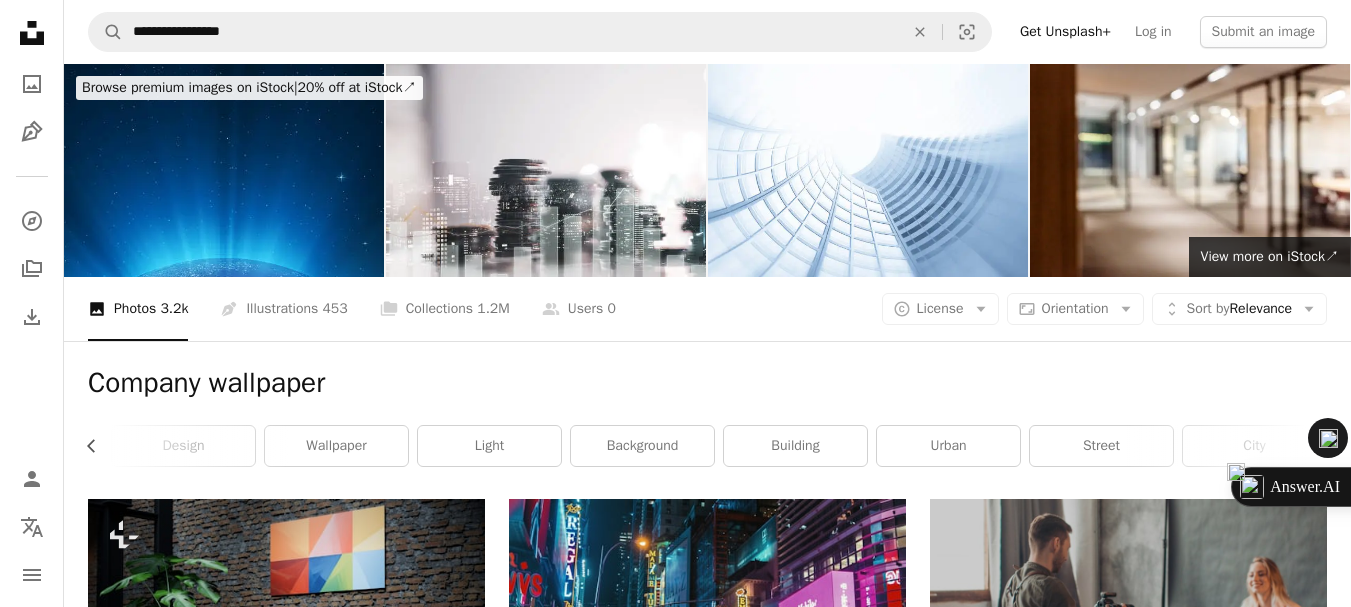 click at bounding box center (1236, 472) 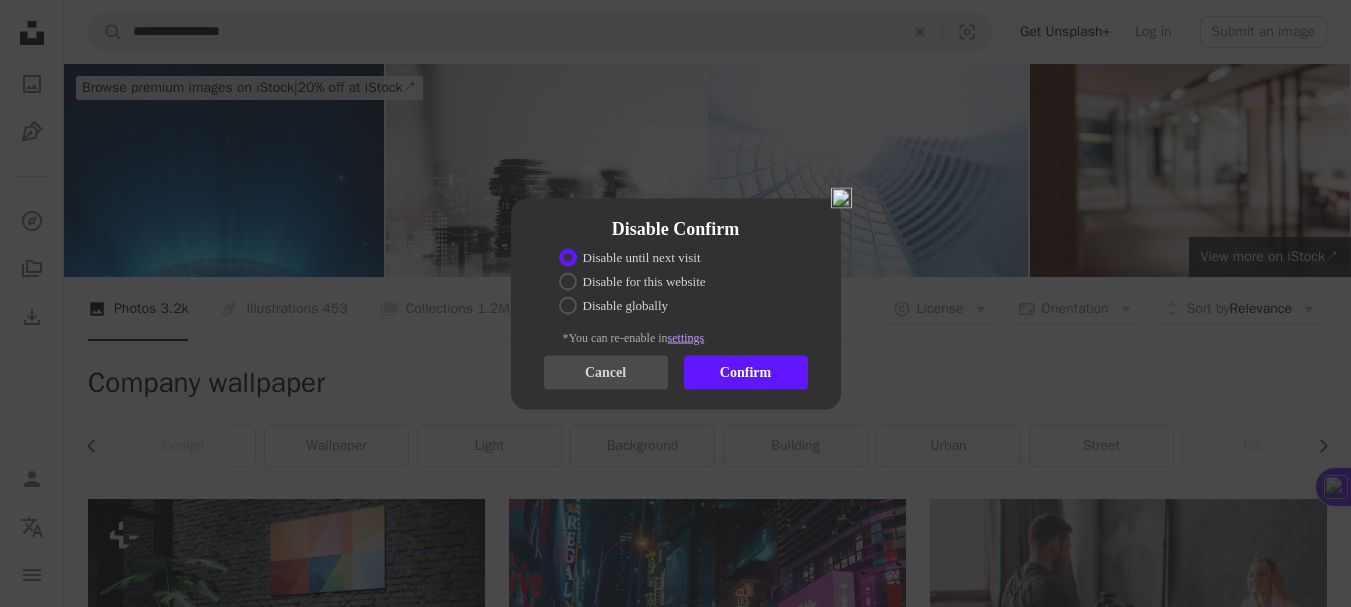 click on "Confirm" at bounding box center [746, 372] 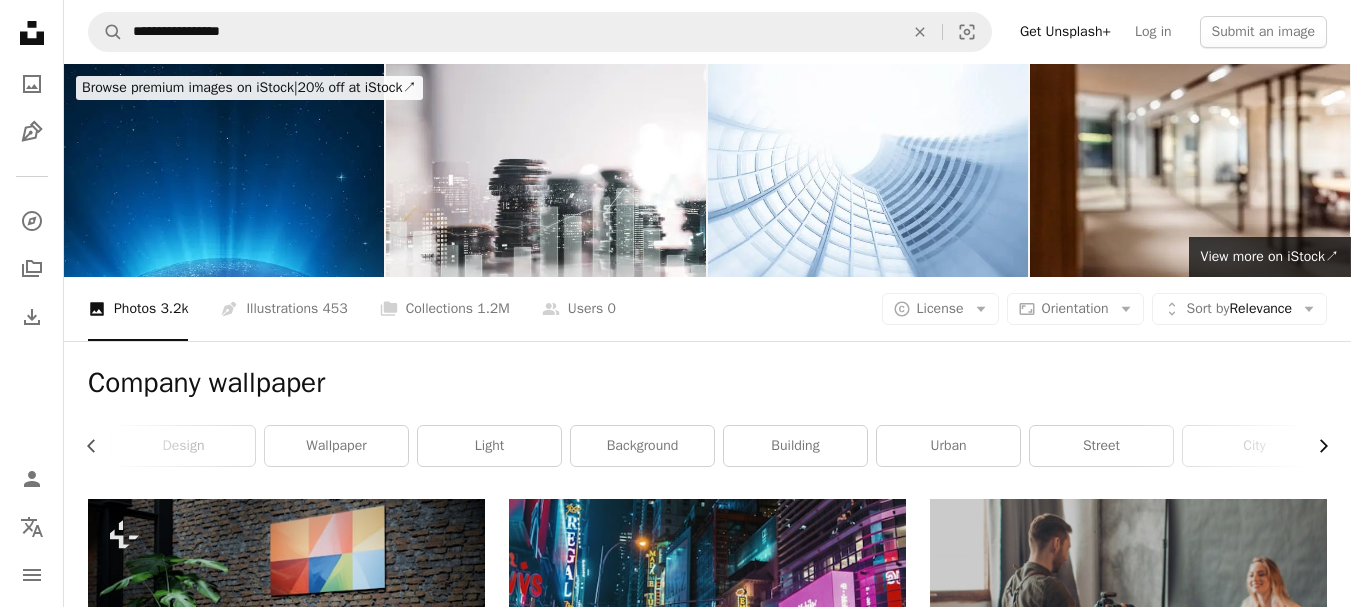 click on "Chevron right" 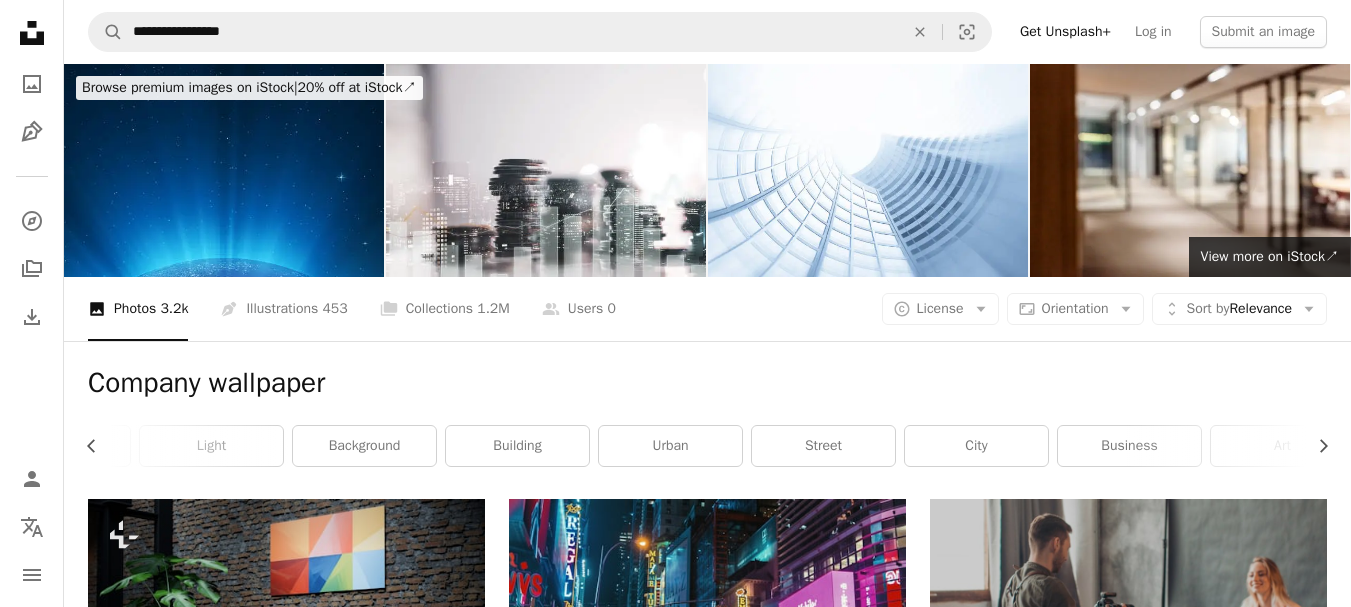 scroll, scrollTop: 0, scrollLeft: 430, axis: horizontal 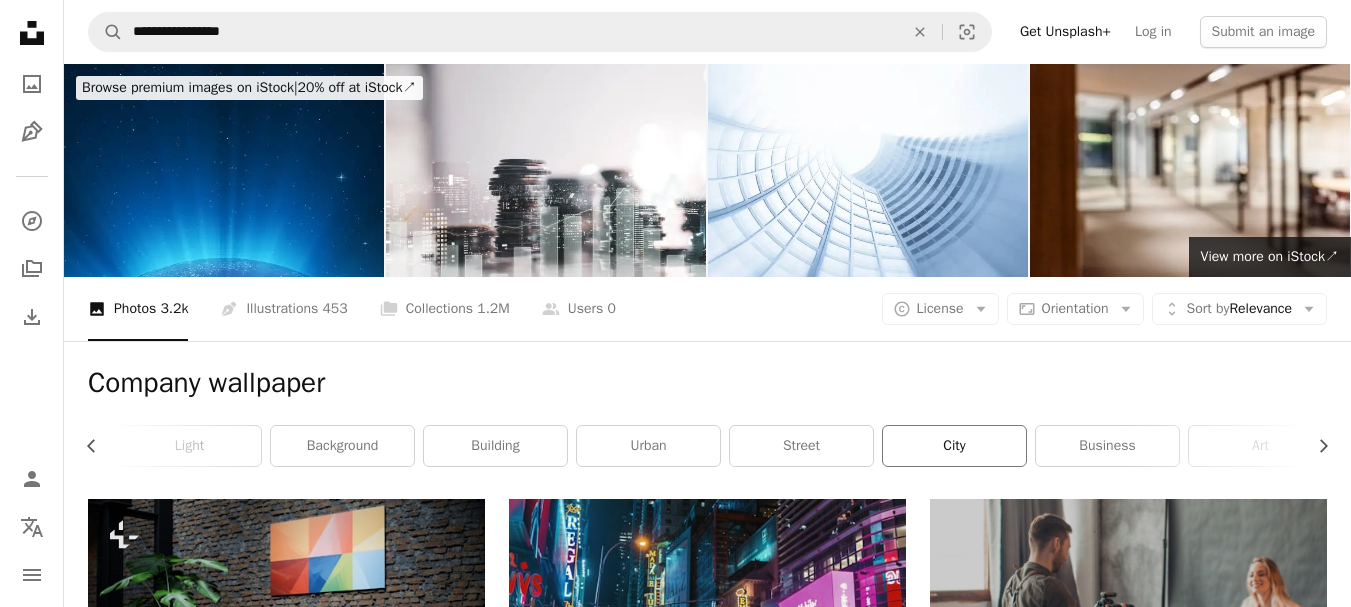 click on "city" at bounding box center (954, 446) 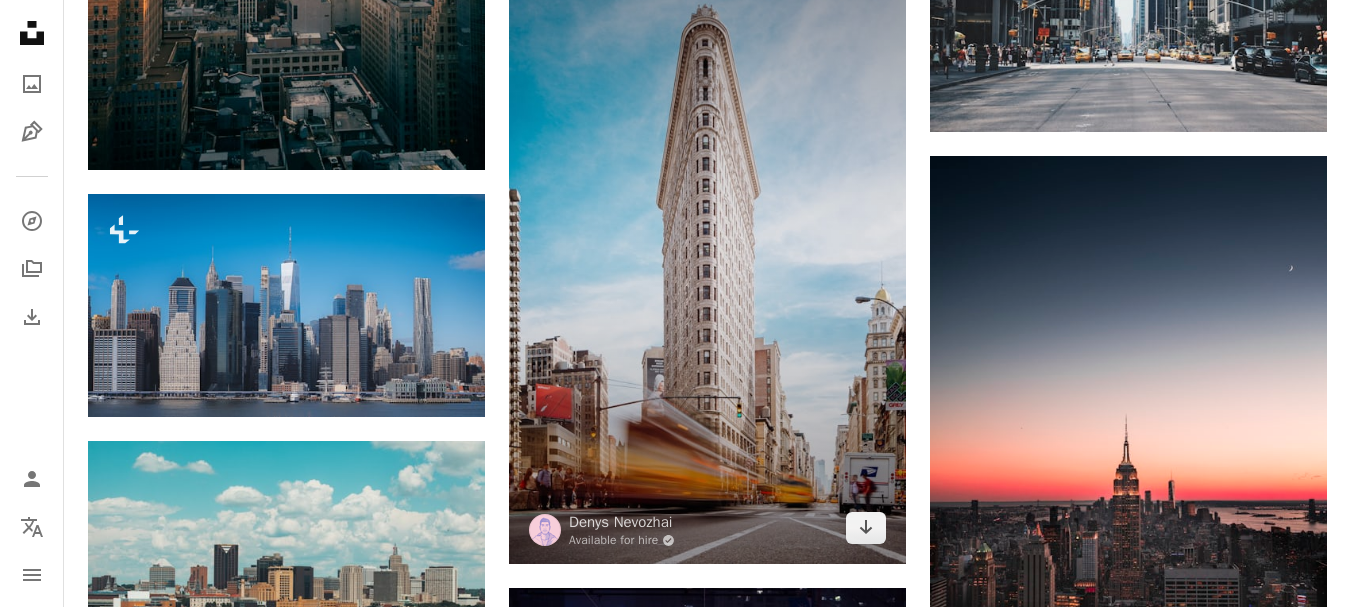 scroll, scrollTop: 1700, scrollLeft: 0, axis: vertical 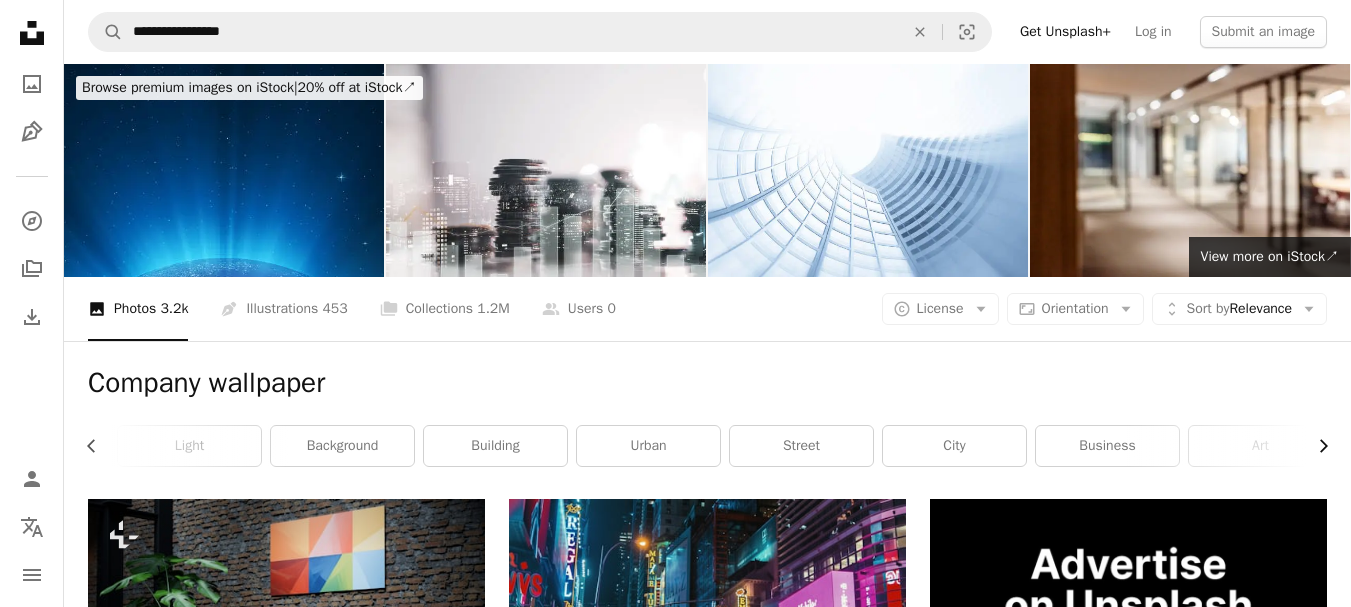 click on "Chevron right" 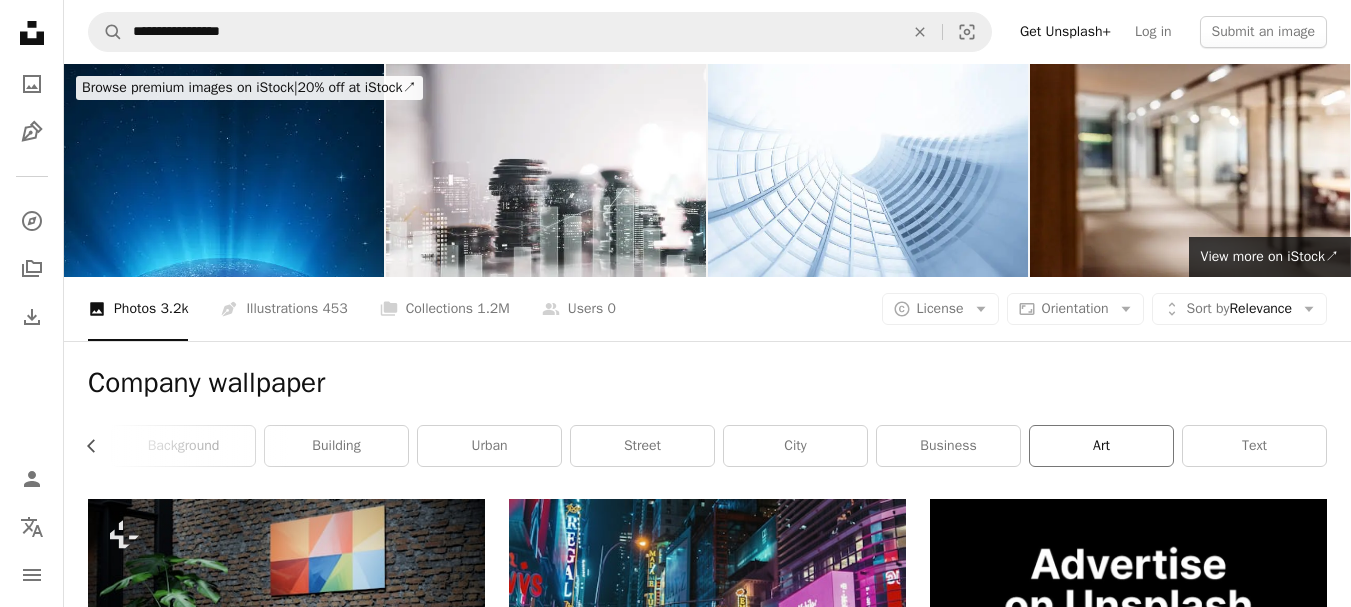click on "art" at bounding box center [1101, 446] 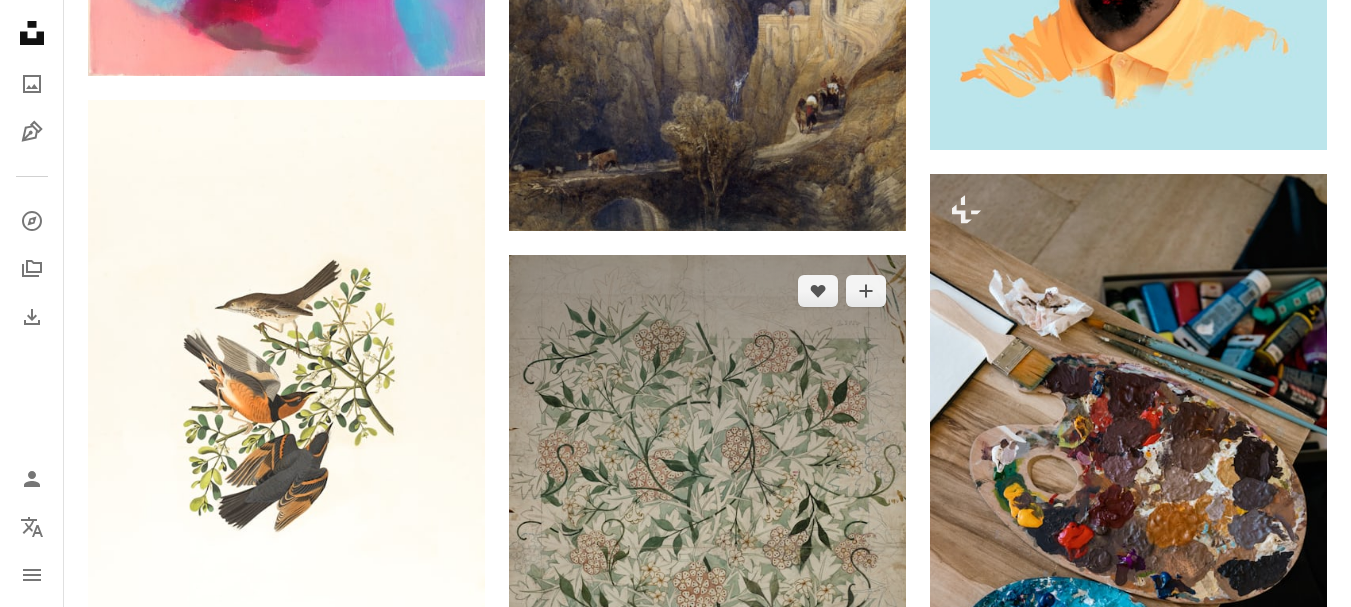 scroll, scrollTop: 2100, scrollLeft: 0, axis: vertical 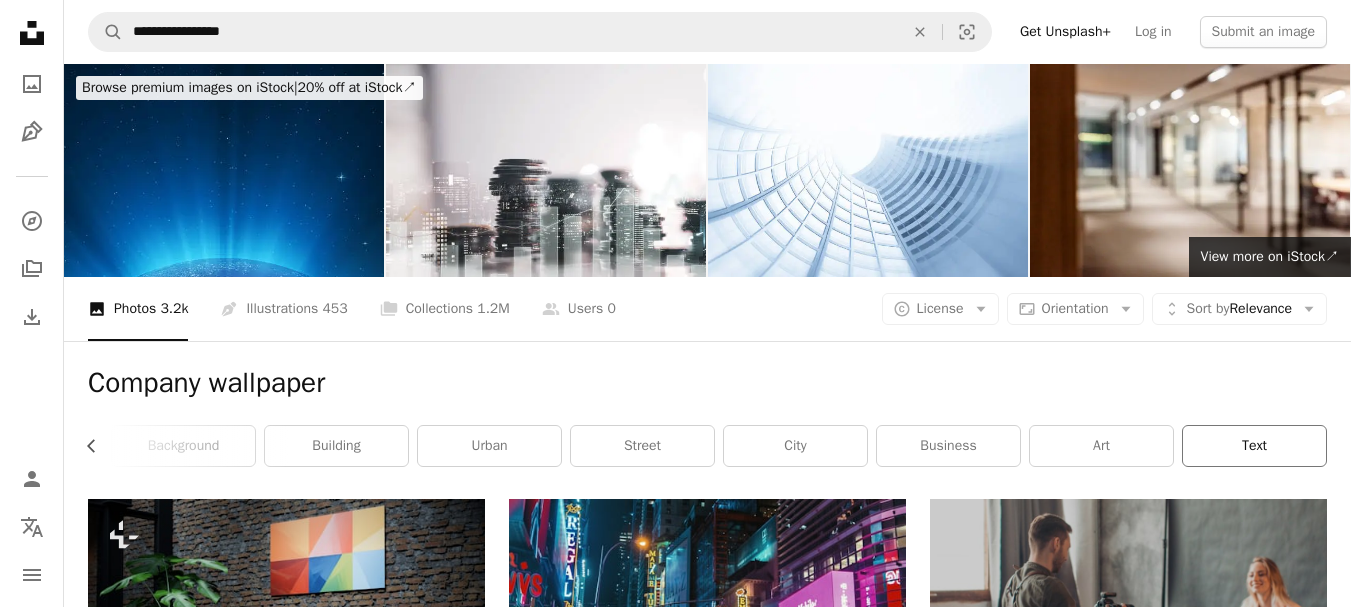 click on "text" at bounding box center [1254, 446] 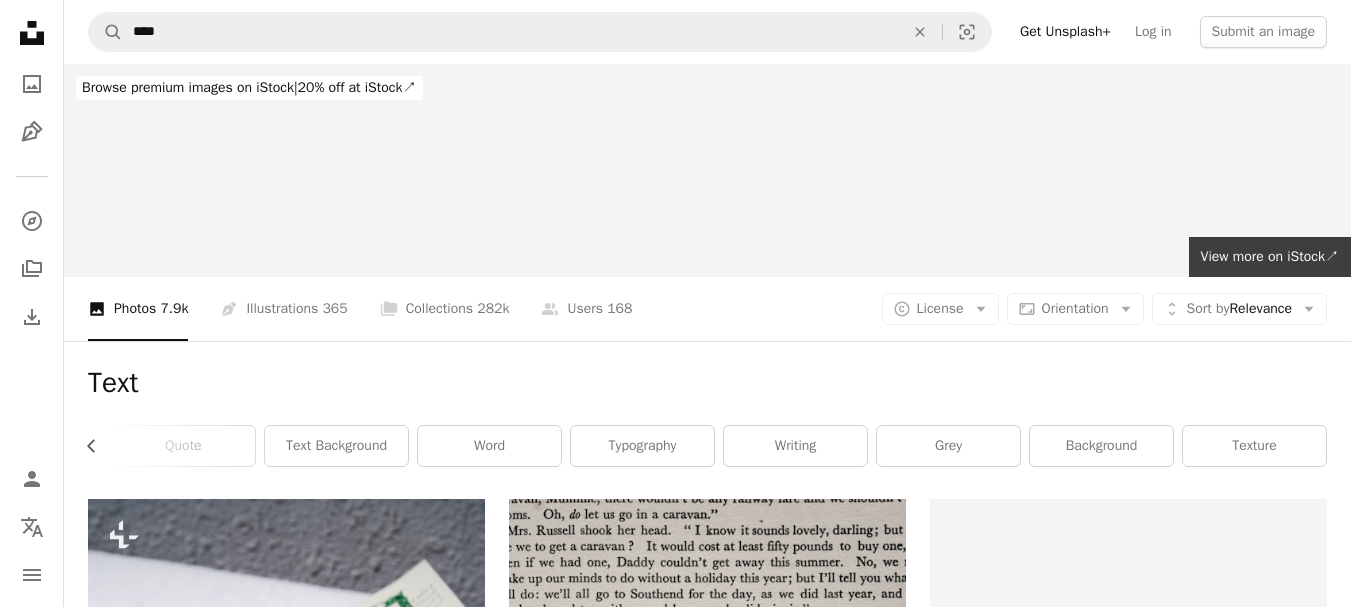 scroll, scrollTop: 0, scrollLeft: 436, axis: horizontal 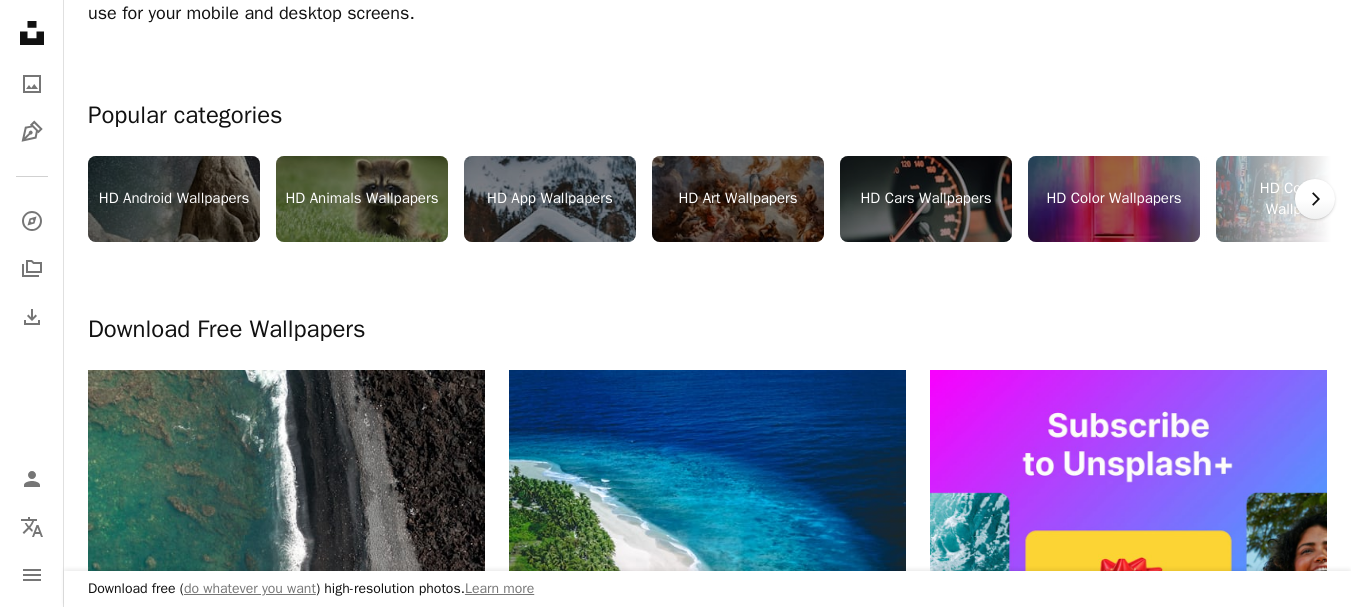 click on "Chevron right" at bounding box center [1315, 199] 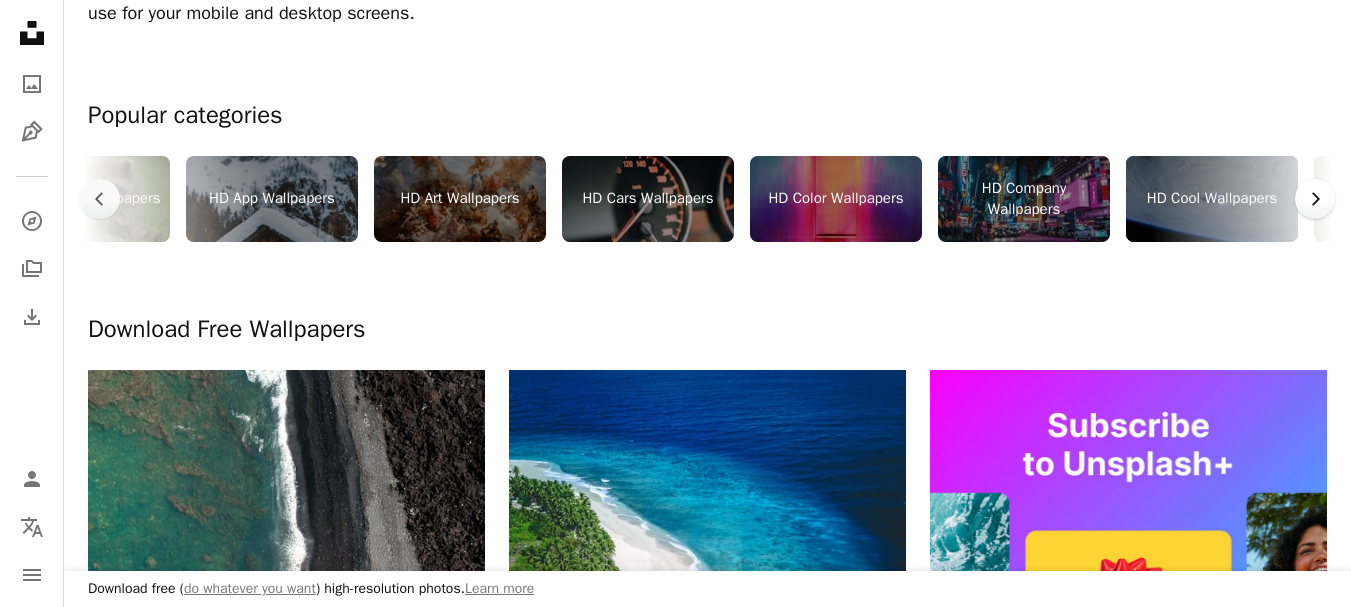 scroll, scrollTop: 0, scrollLeft: 300, axis: horizontal 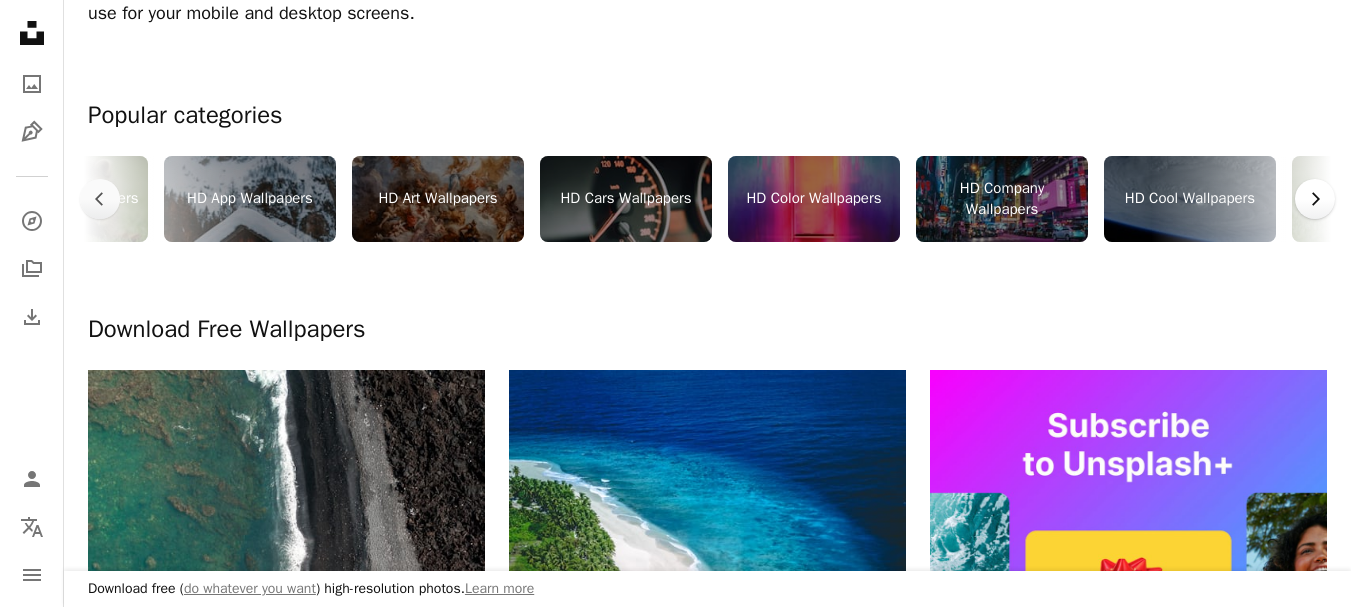 click on "Chevron right" at bounding box center [1315, 199] 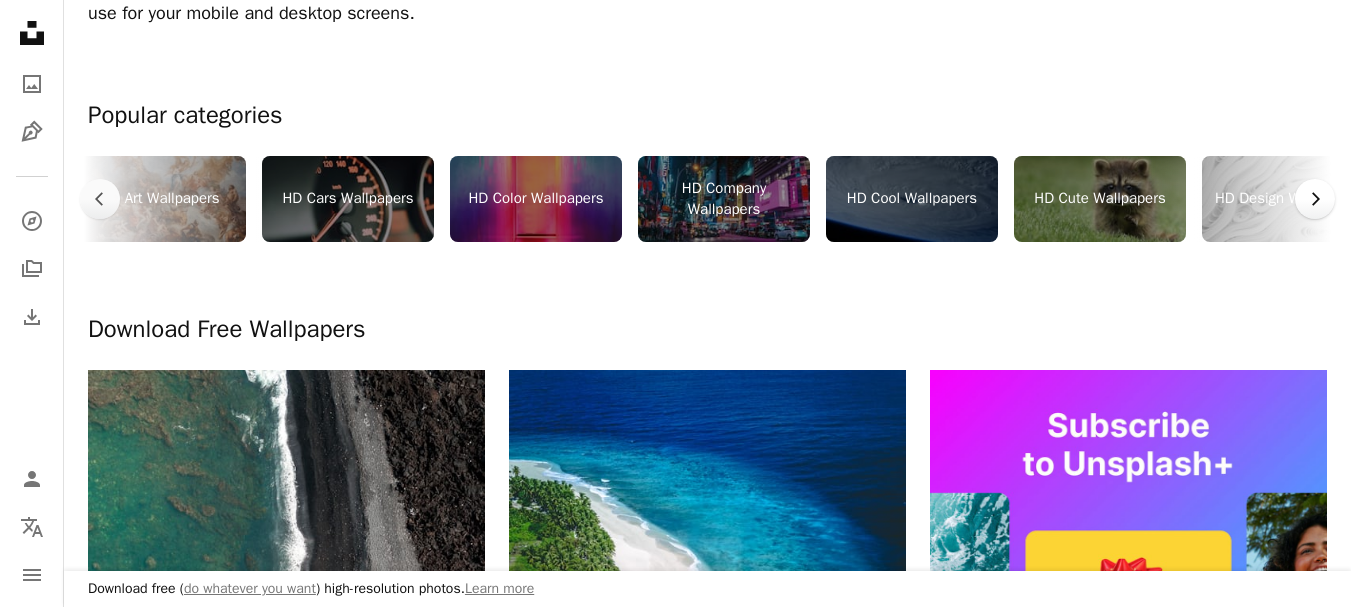 scroll, scrollTop: 0, scrollLeft: 600, axis: horizontal 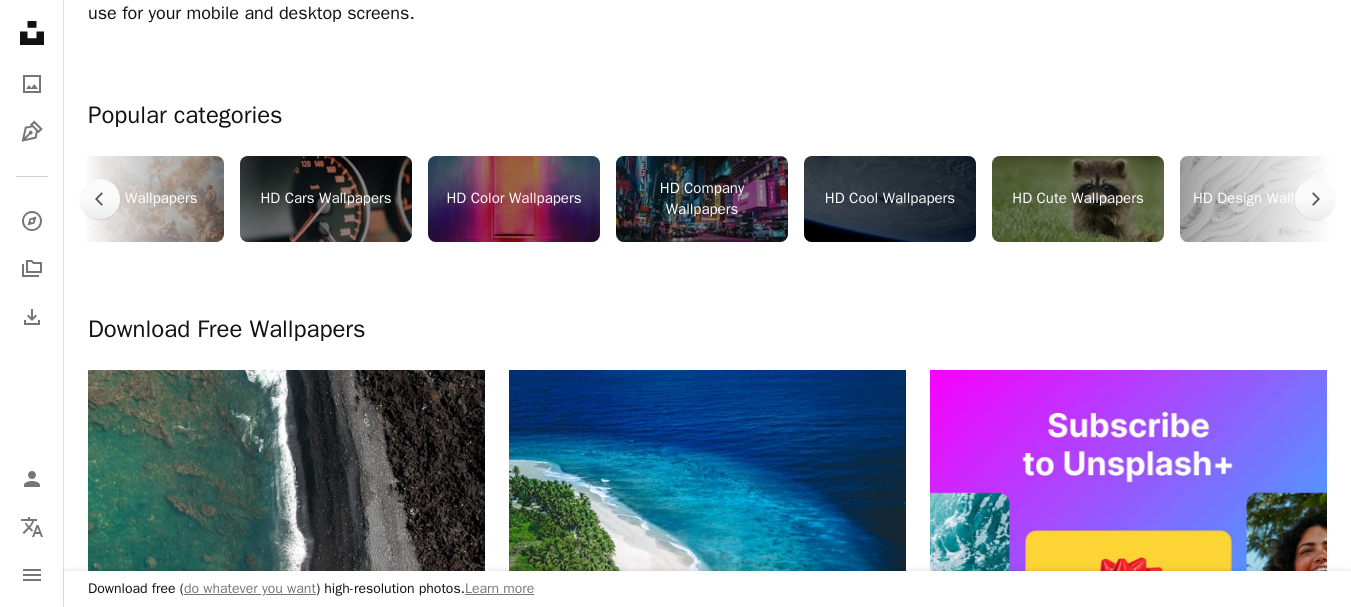 click on "HD Cool Wallpapers" at bounding box center [890, 199] 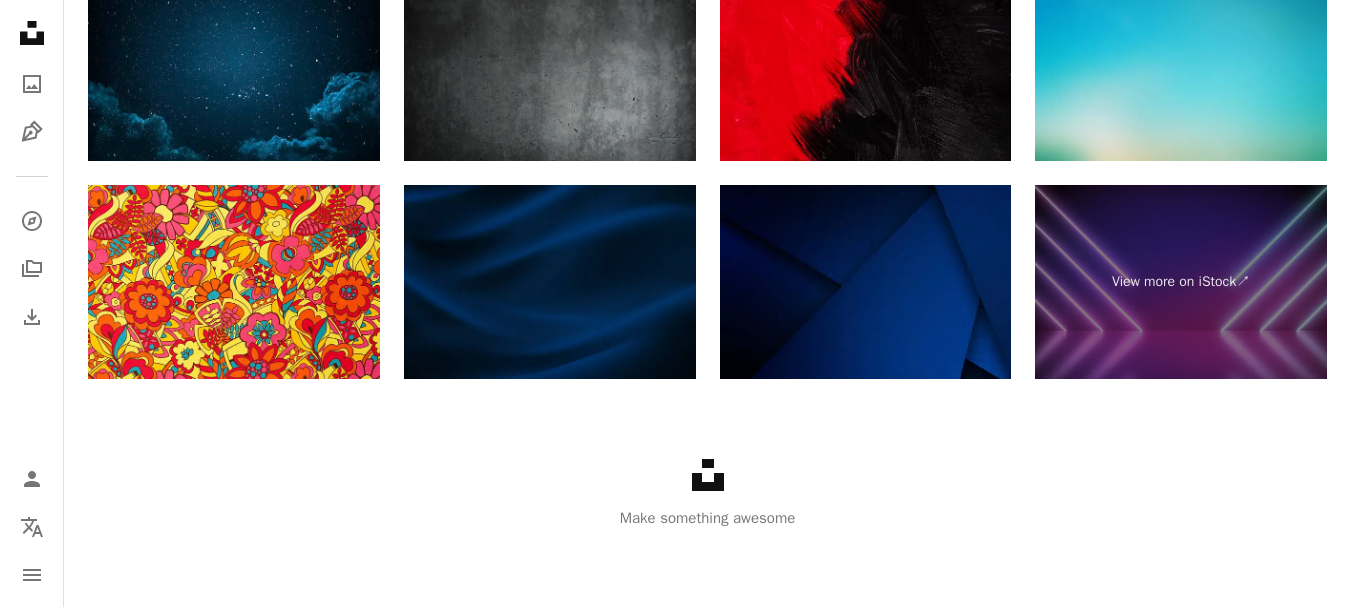 scroll, scrollTop: 3612, scrollLeft: 0, axis: vertical 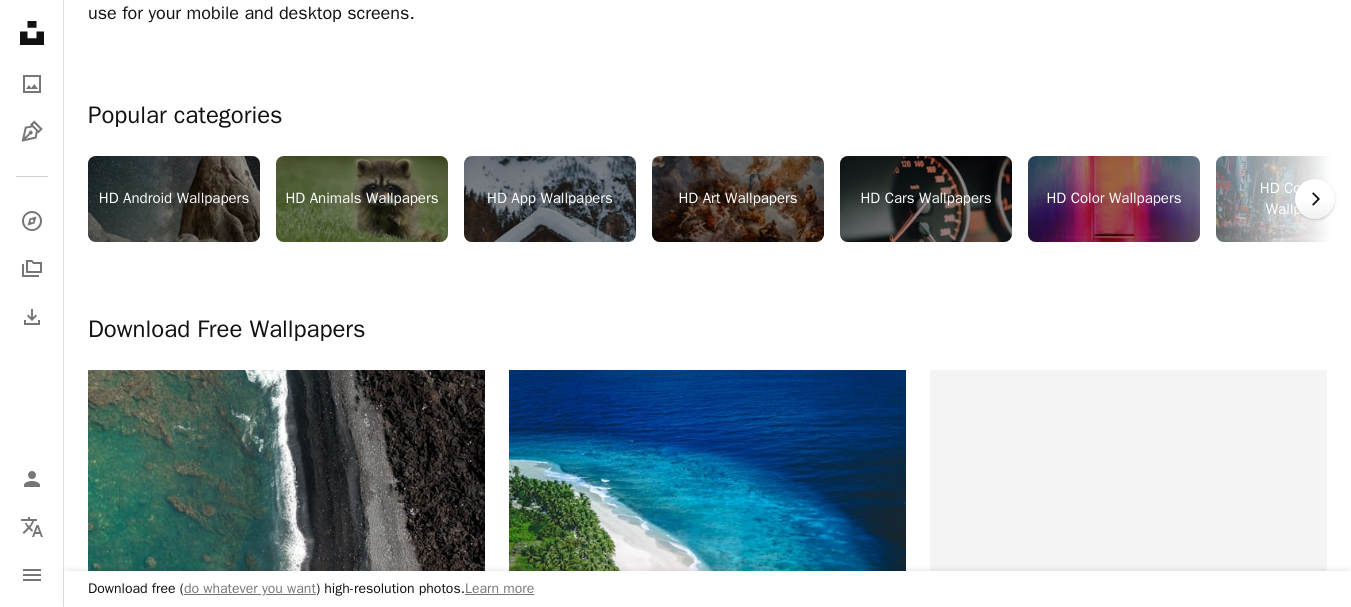 click on "Chevron right" at bounding box center [1315, 199] 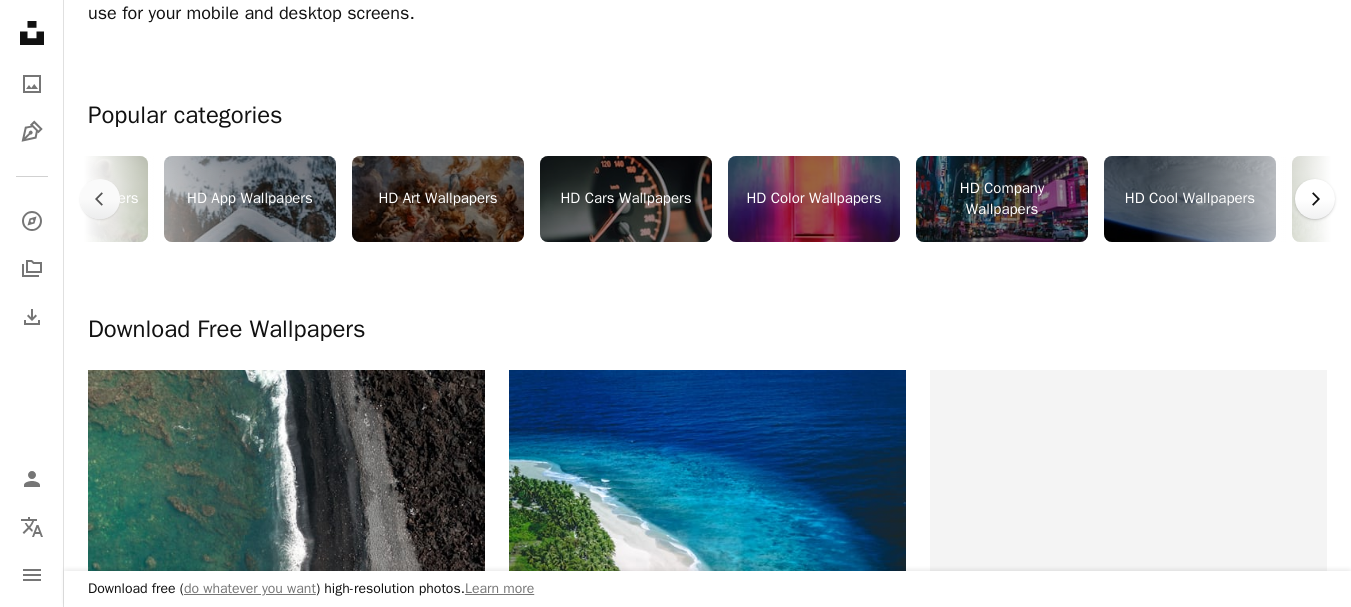 click on "Chevron right" 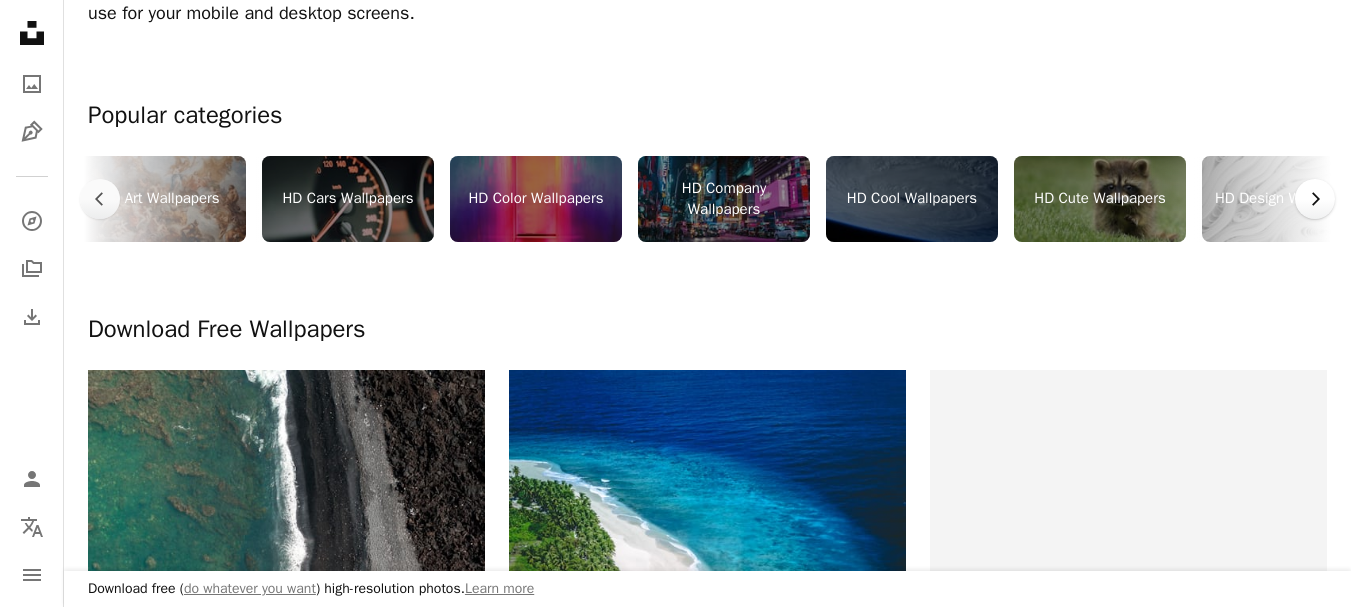 scroll, scrollTop: 0, scrollLeft: 600, axis: horizontal 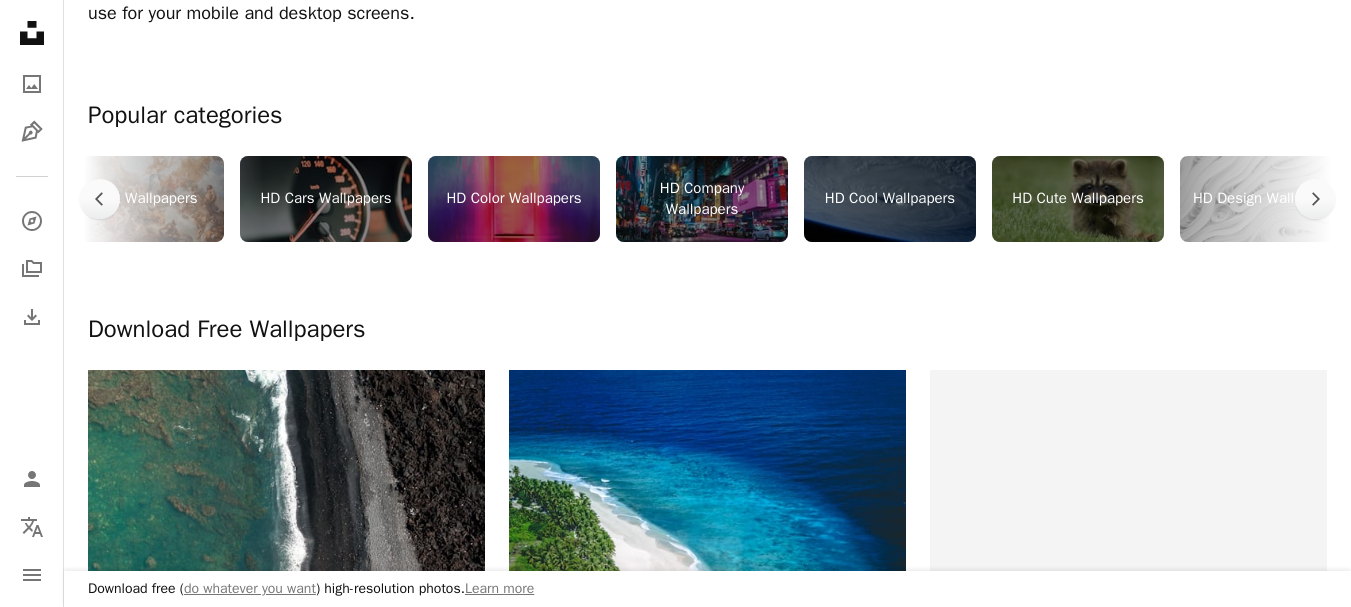 click on "HD Cute Wallpapers" at bounding box center (1078, 199) 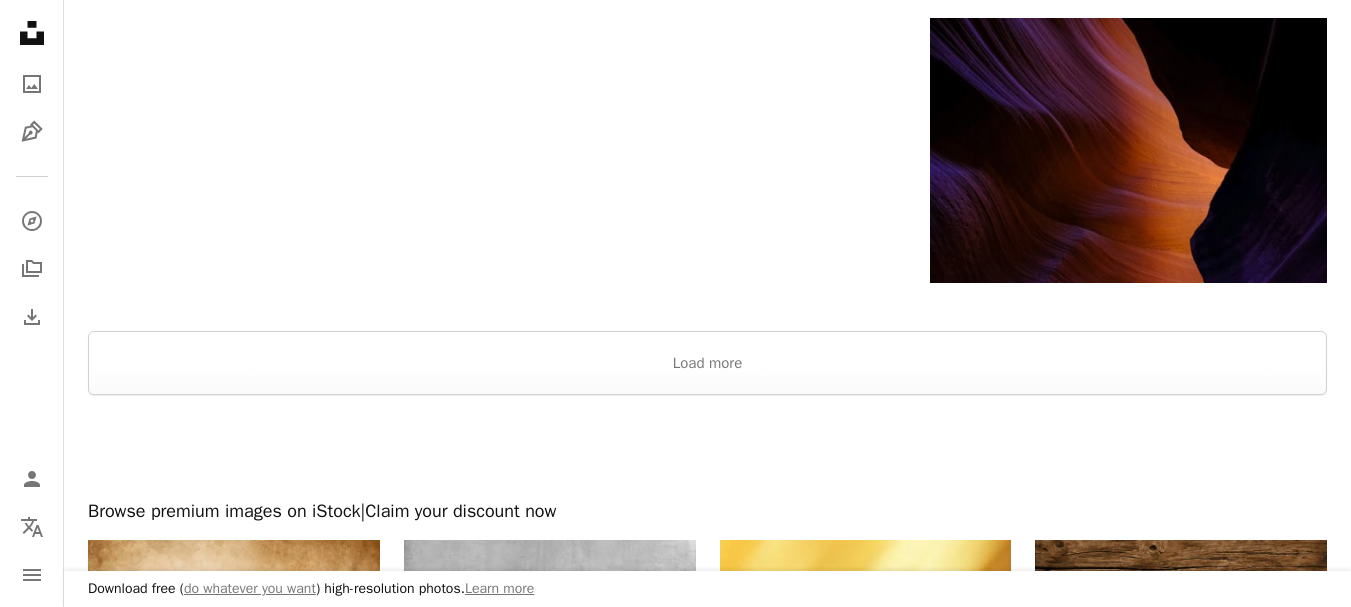 scroll, scrollTop: 500, scrollLeft: 0, axis: vertical 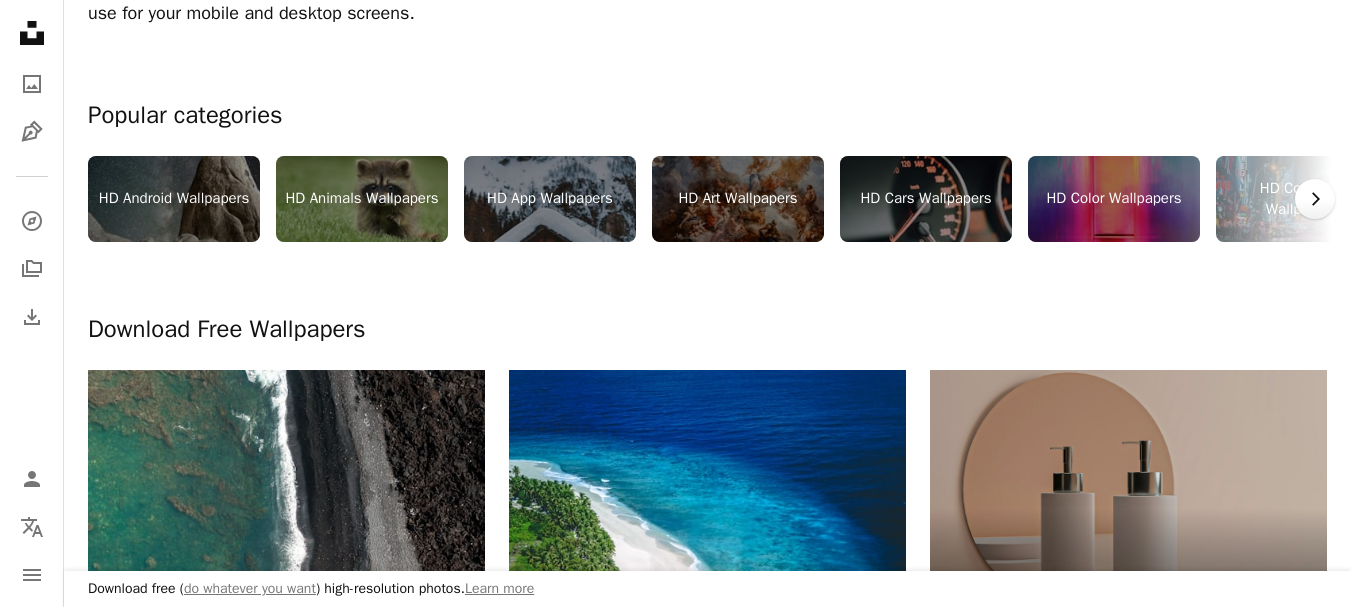 click on "Chevron right" at bounding box center [1315, 199] 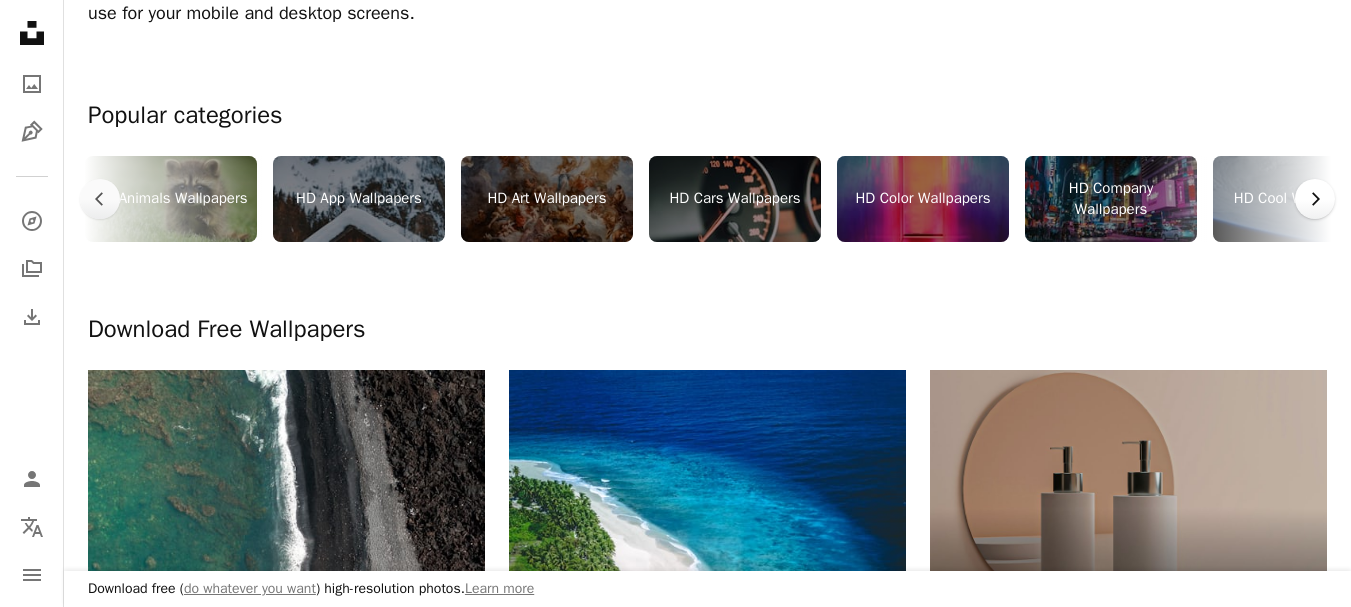 click on "Chevron right" at bounding box center (1315, 199) 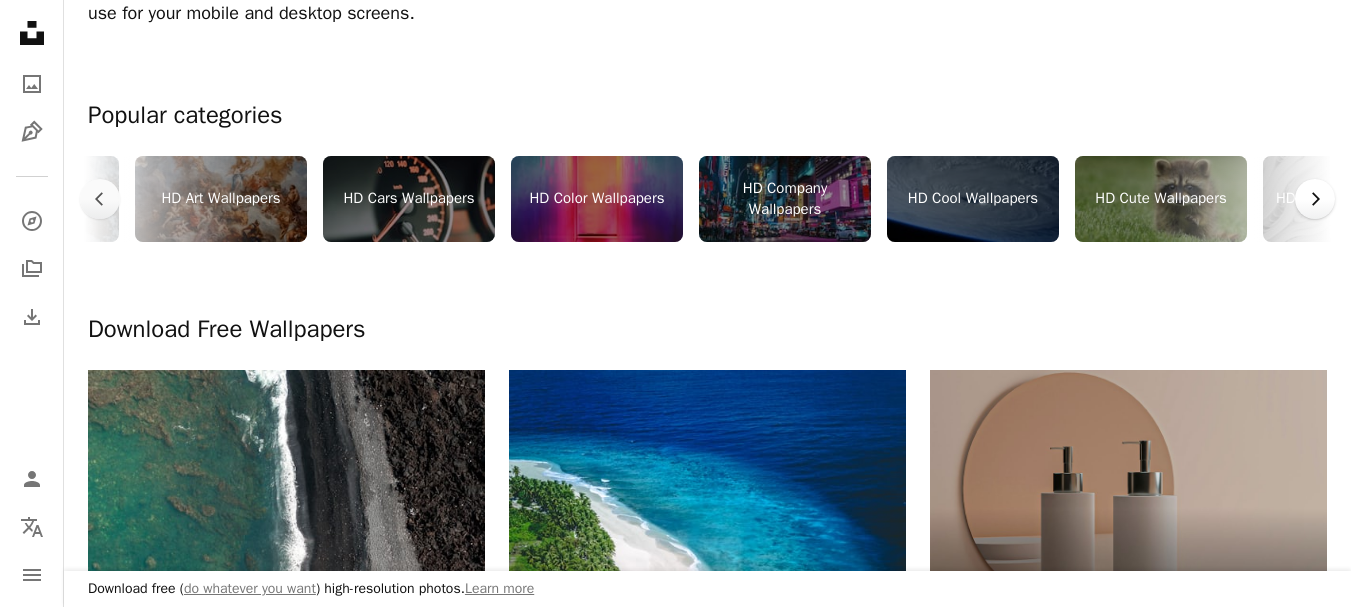 click on "Chevron right" at bounding box center [1315, 199] 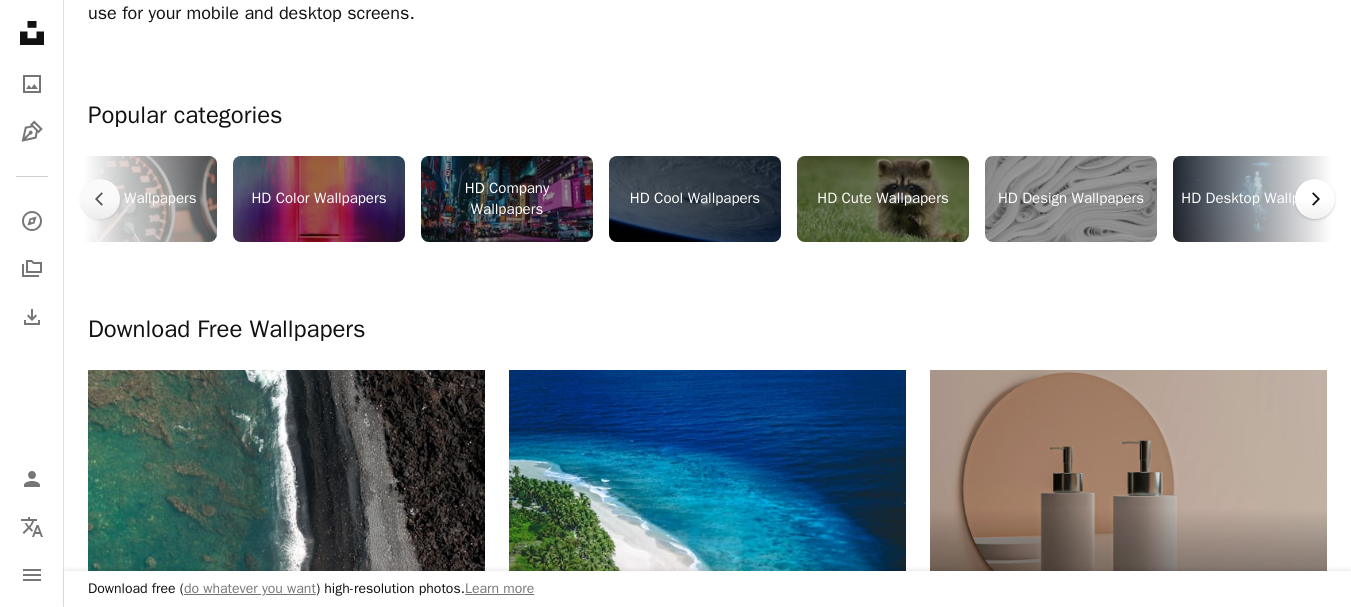 scroll, scrollTop: 0, scrollLeft: 817, axis: horizontal 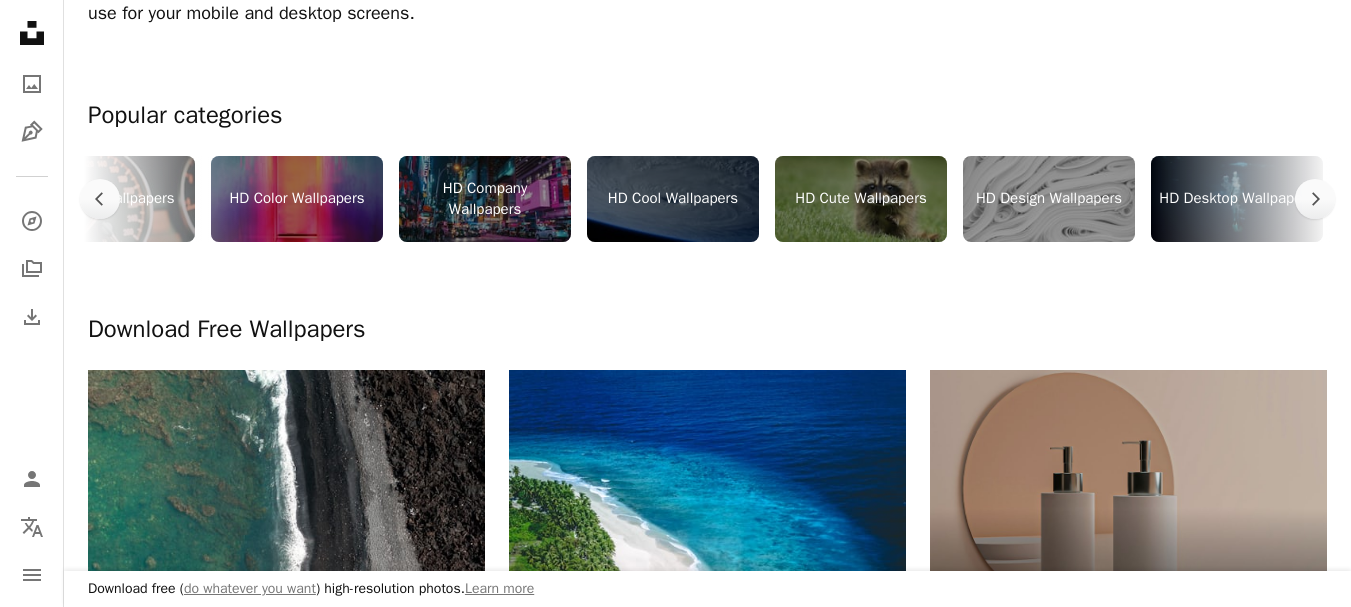click on "HD Desktop Wallpapers" at bounding box center [1237, 199] 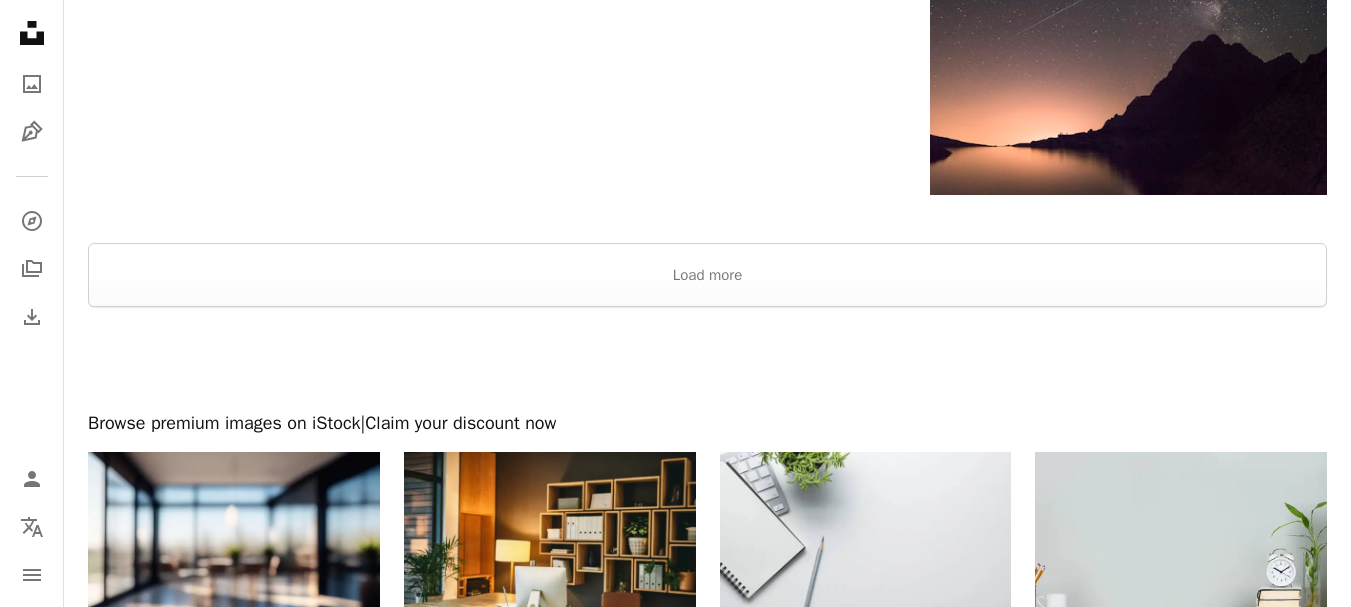 scroll, scrollTop: 3000, scrollLeft: 0, axis: vertical 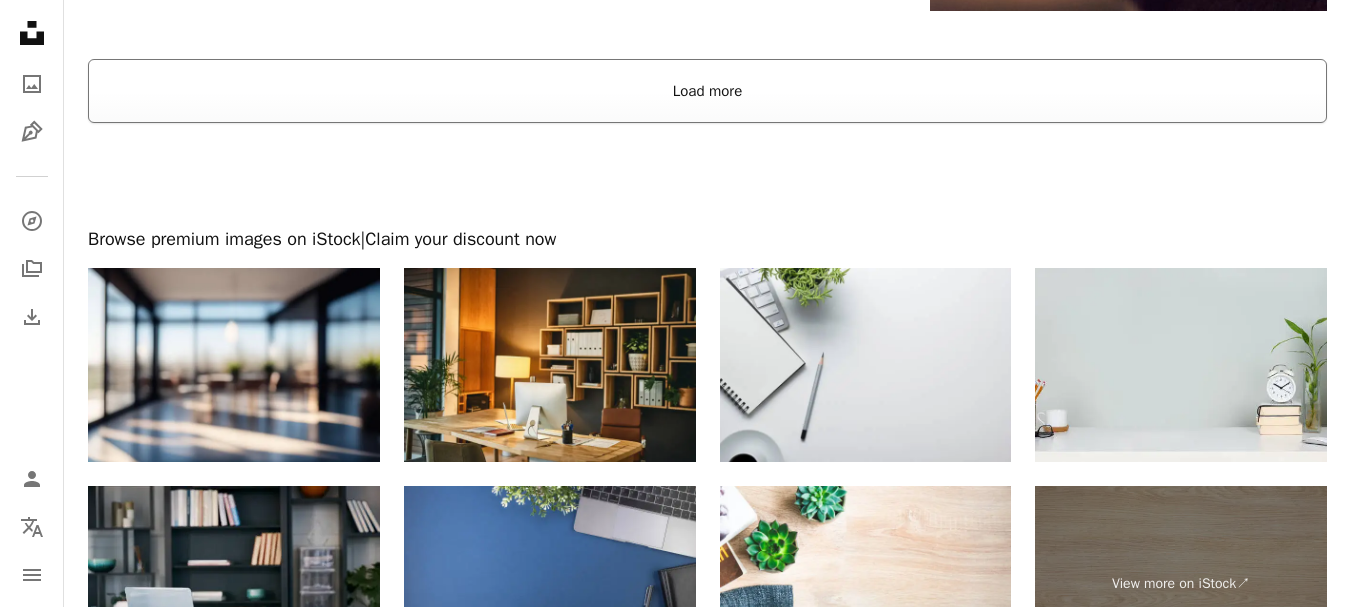 click on "Load more" at bounding box center [707, 91] 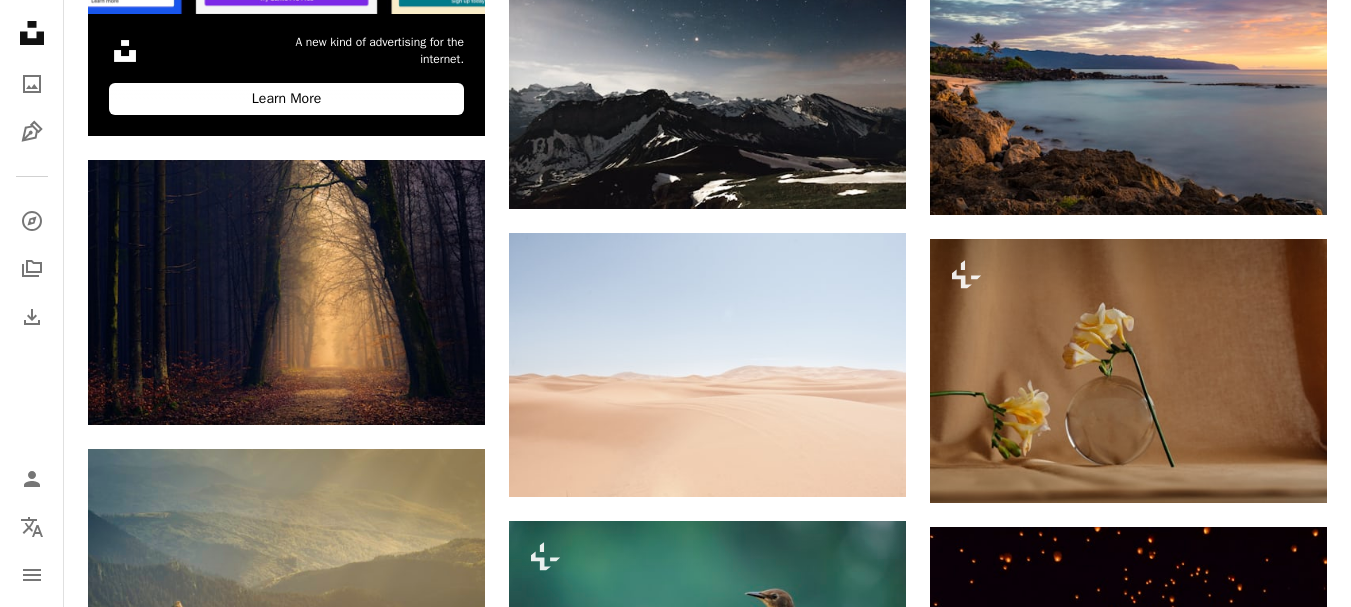 scroll, scrollTop: 3700, scrollLeft: 0, axis: vertical 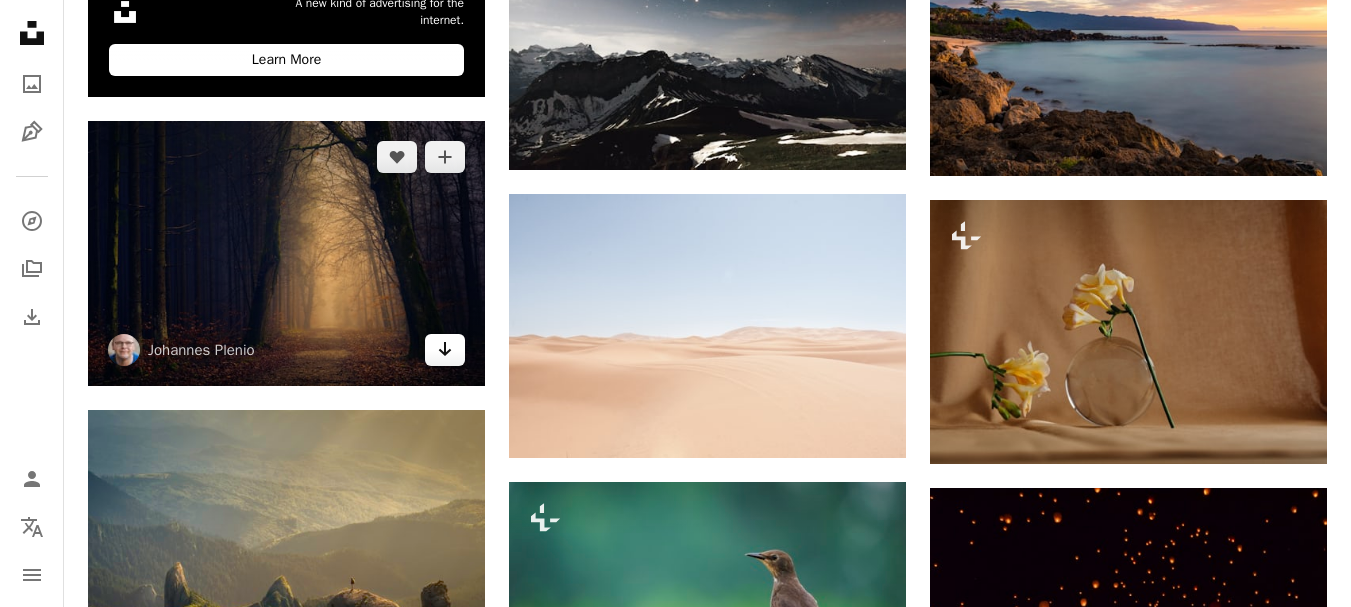 click on "Arrow pointing down" at bounding box center (445, 350) 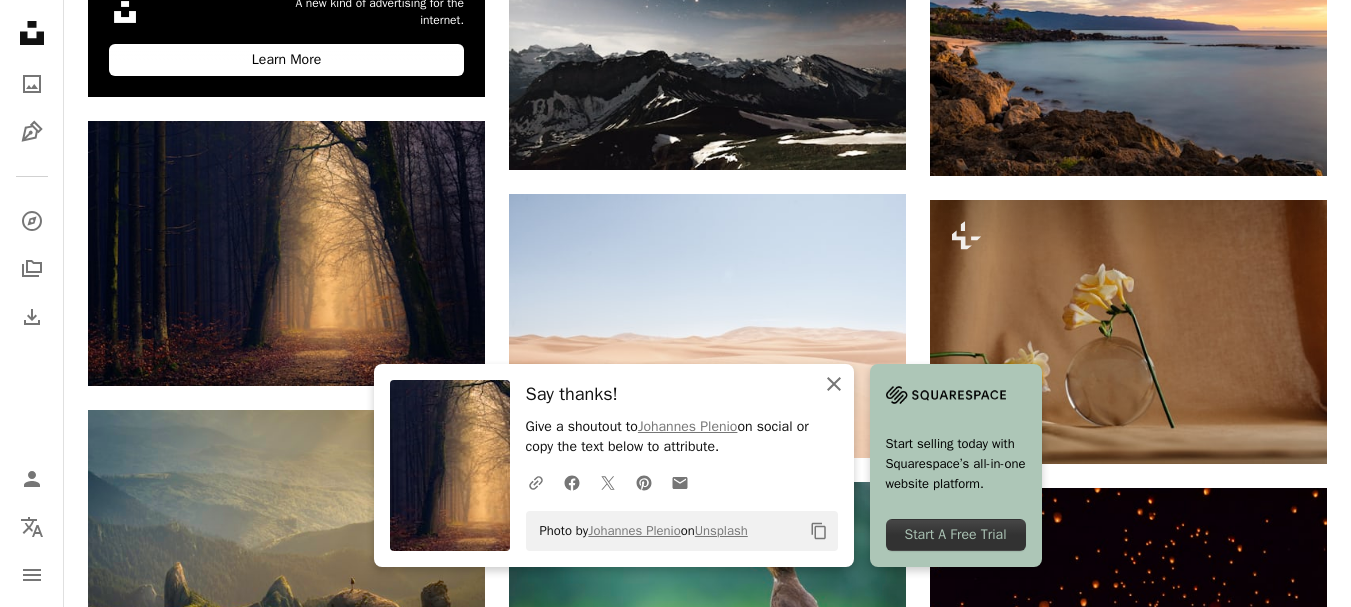 click on "An X shape" 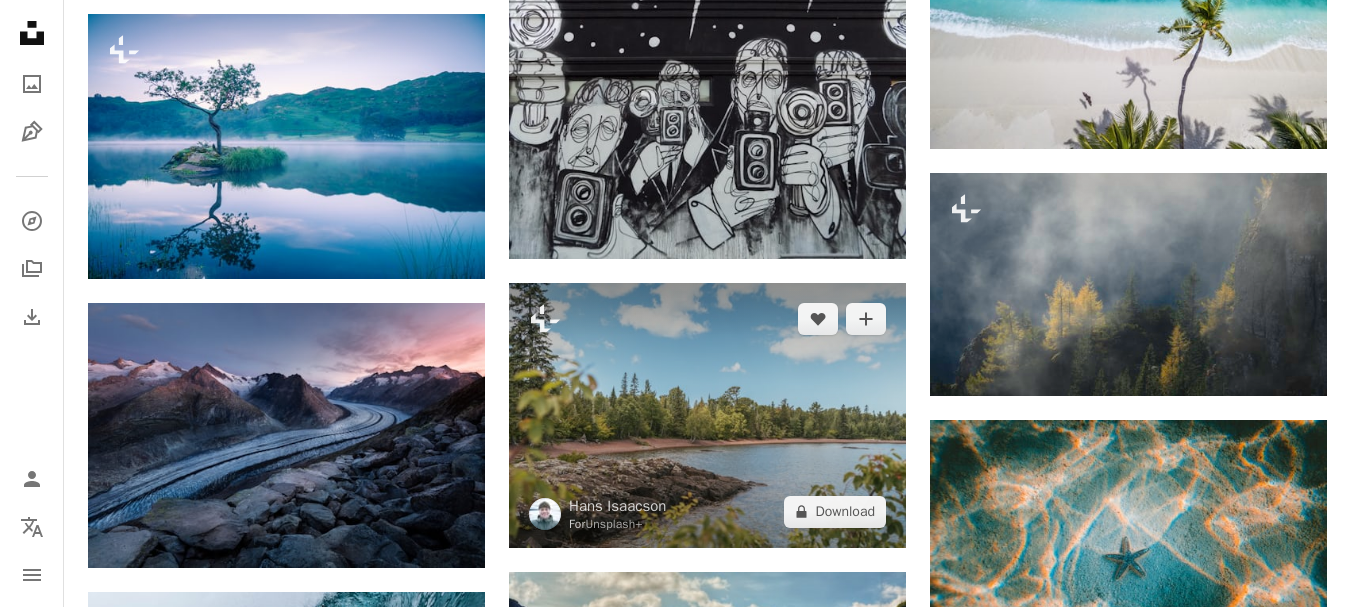 scroll, scrollTop: 11100, scrollLeft: 0, axis: vertical 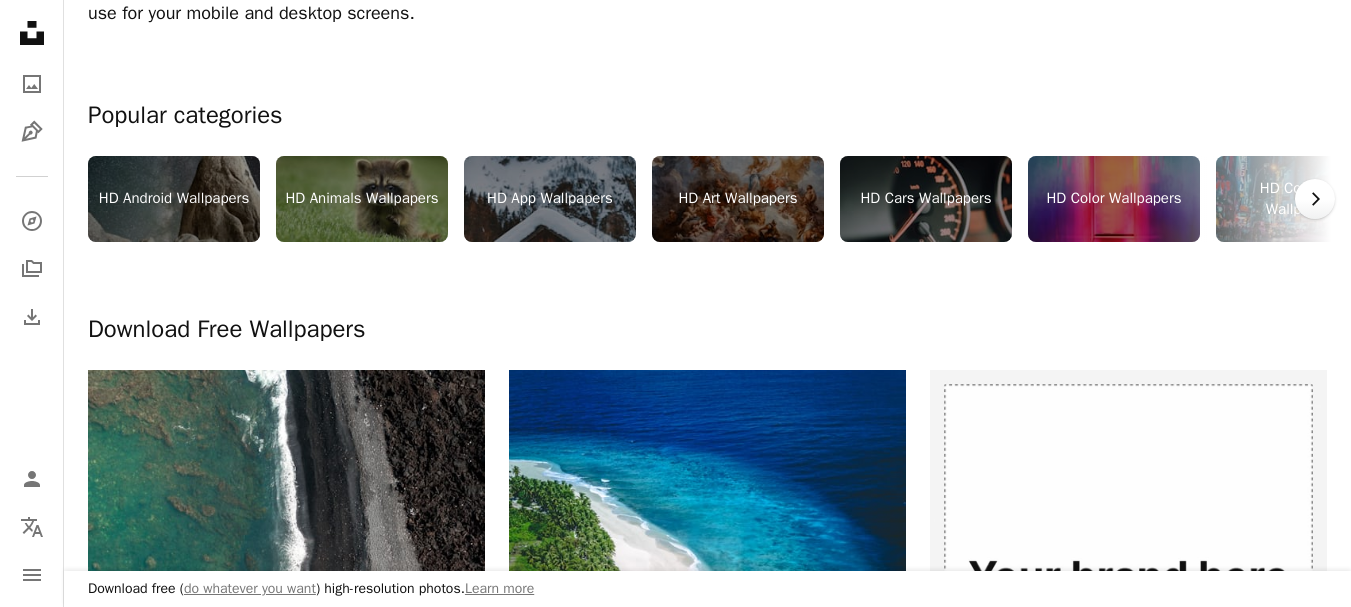 click on "Chevron right" at bounding box center [1315, 199] 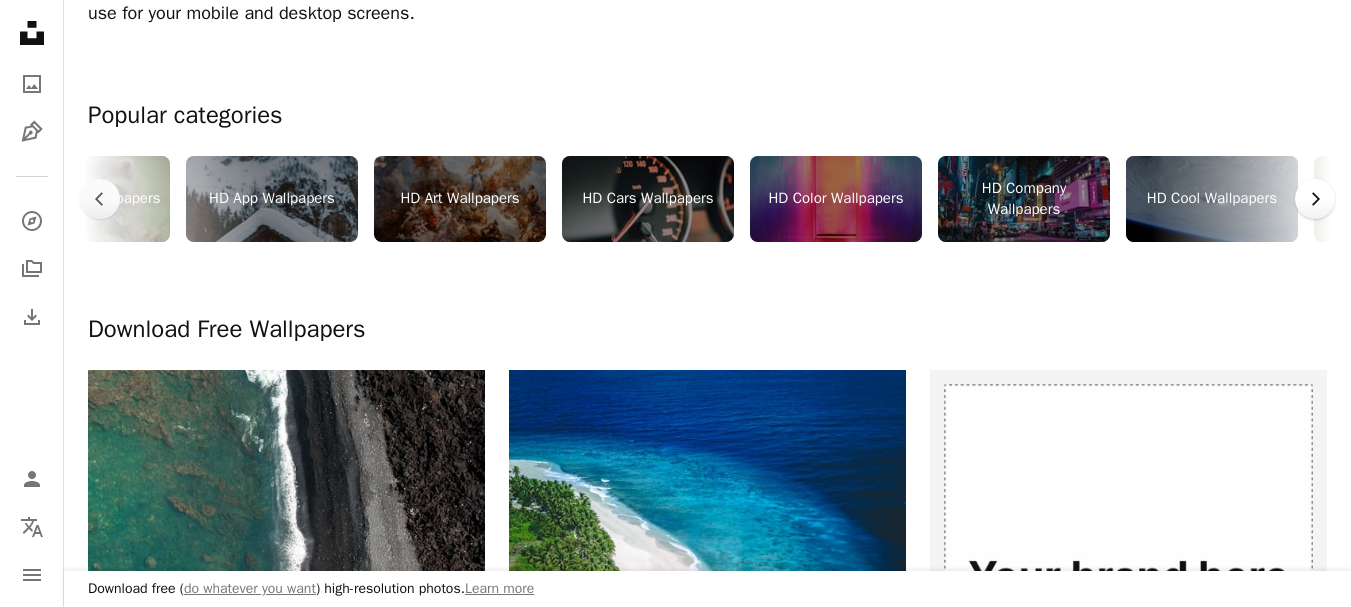 scroll, scrollTop: 0, scrollLeft: 300, axis: horizontal 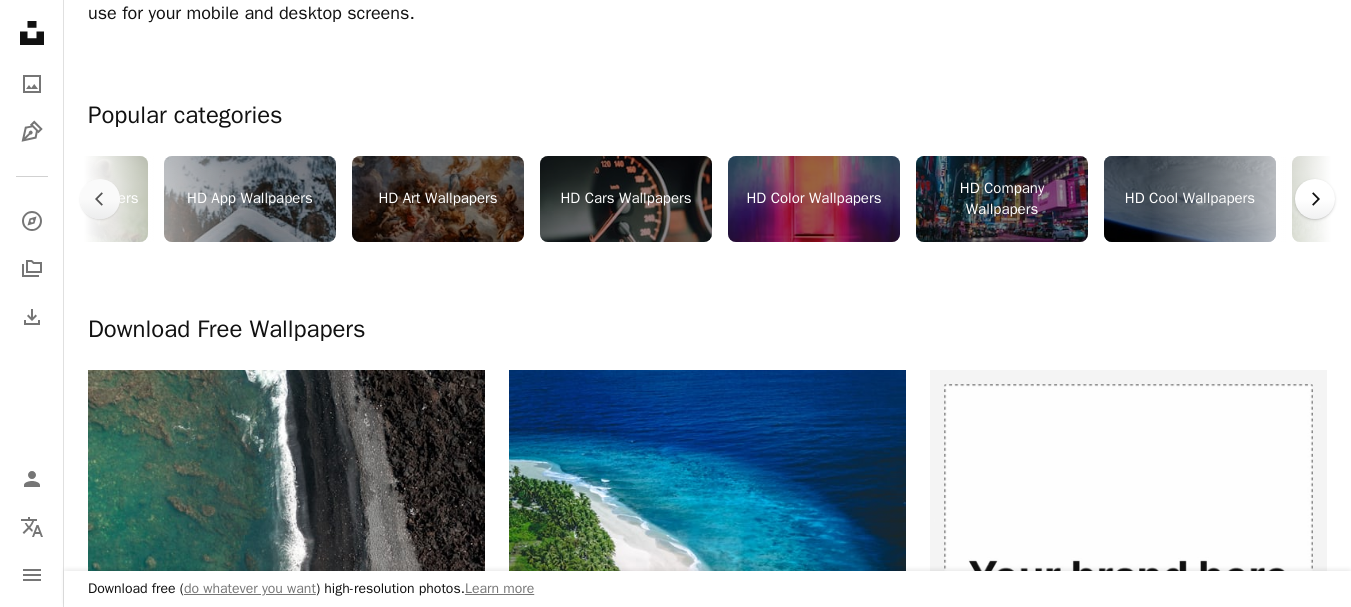 click 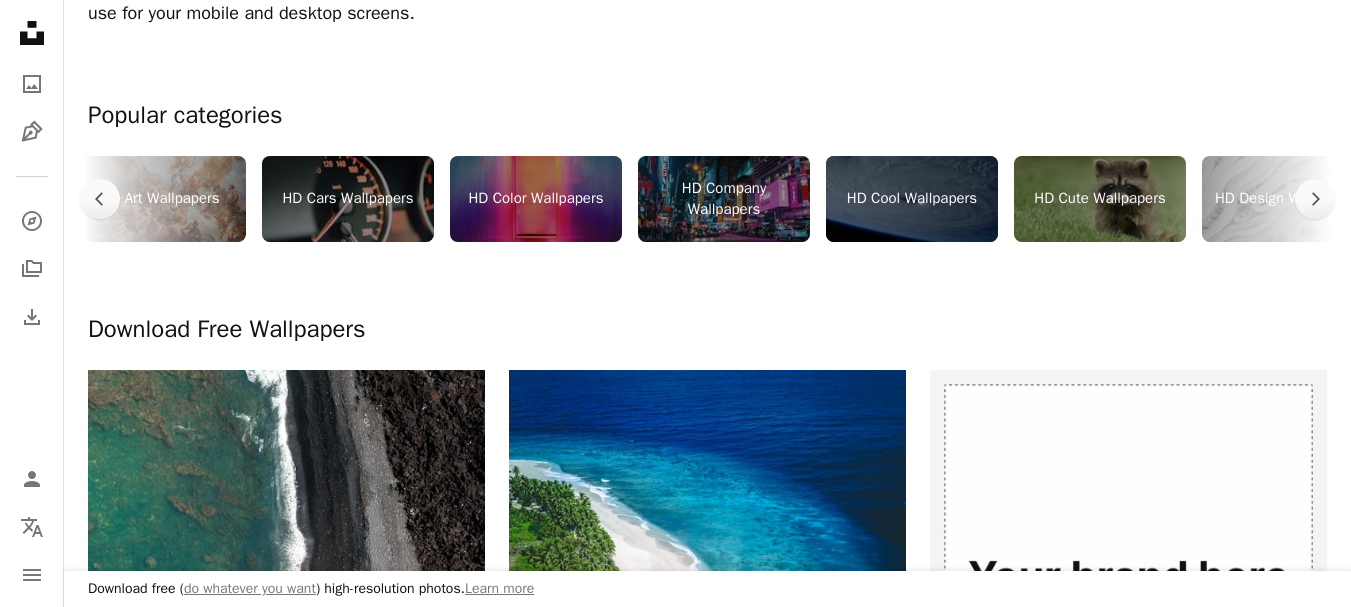 scroll, scrollTop: 0, scrollLeft: 600, axis: horizontal 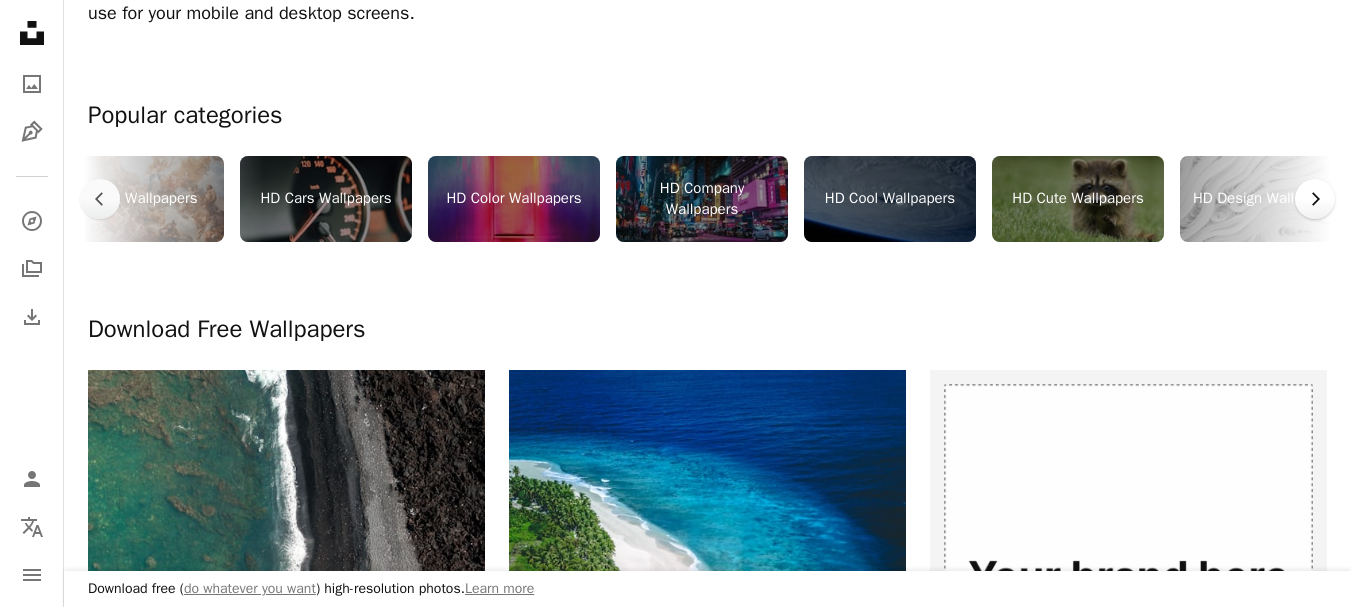click on "Chevron right" at bounding box center [1315, 199] 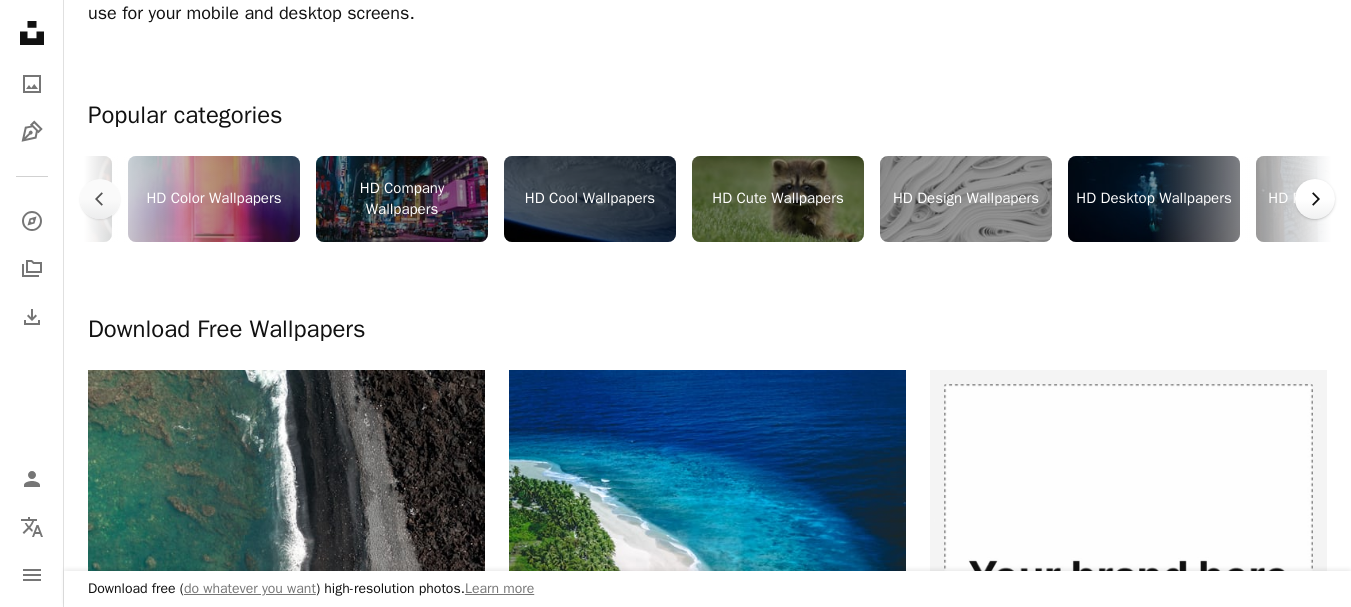 click on "Chevron right" 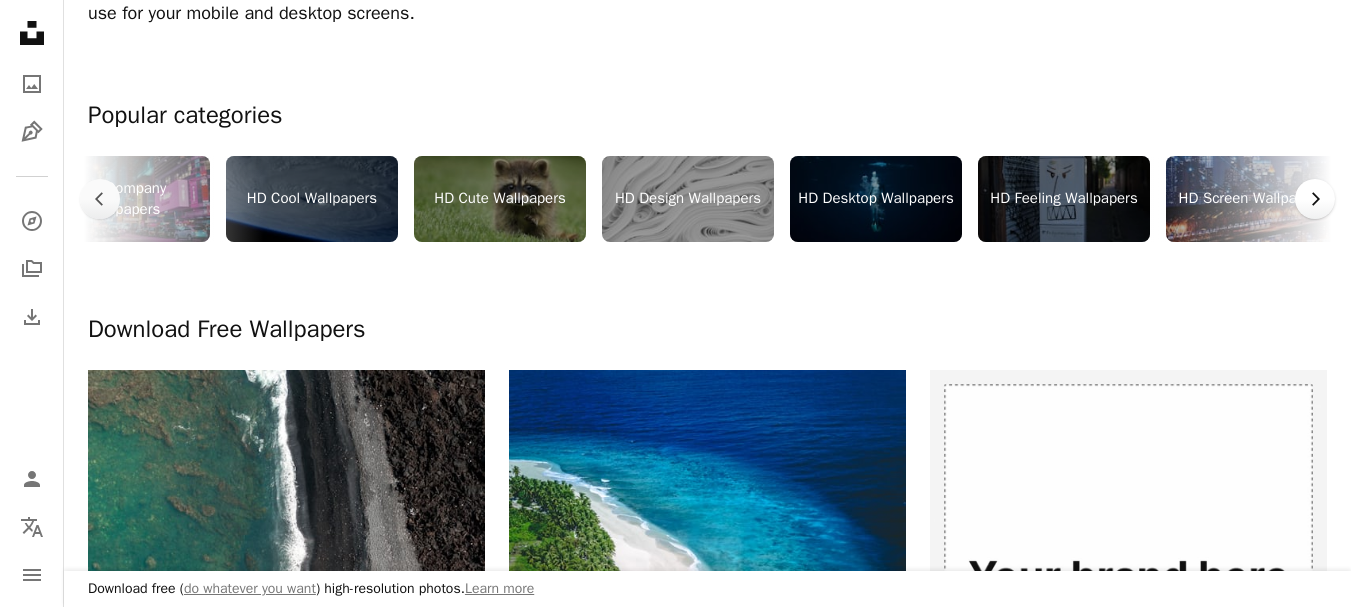 scroll, scrollTop: 0, scrollLeft: 1200, axis: horizontal 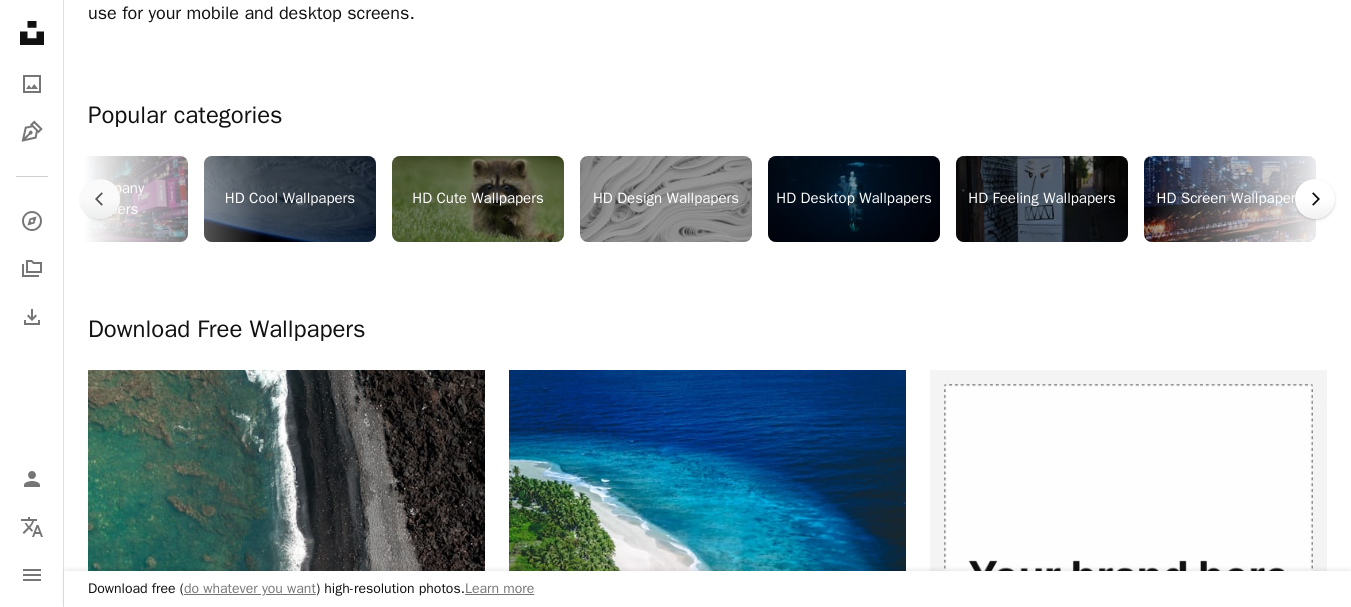 click on "Chevron right" 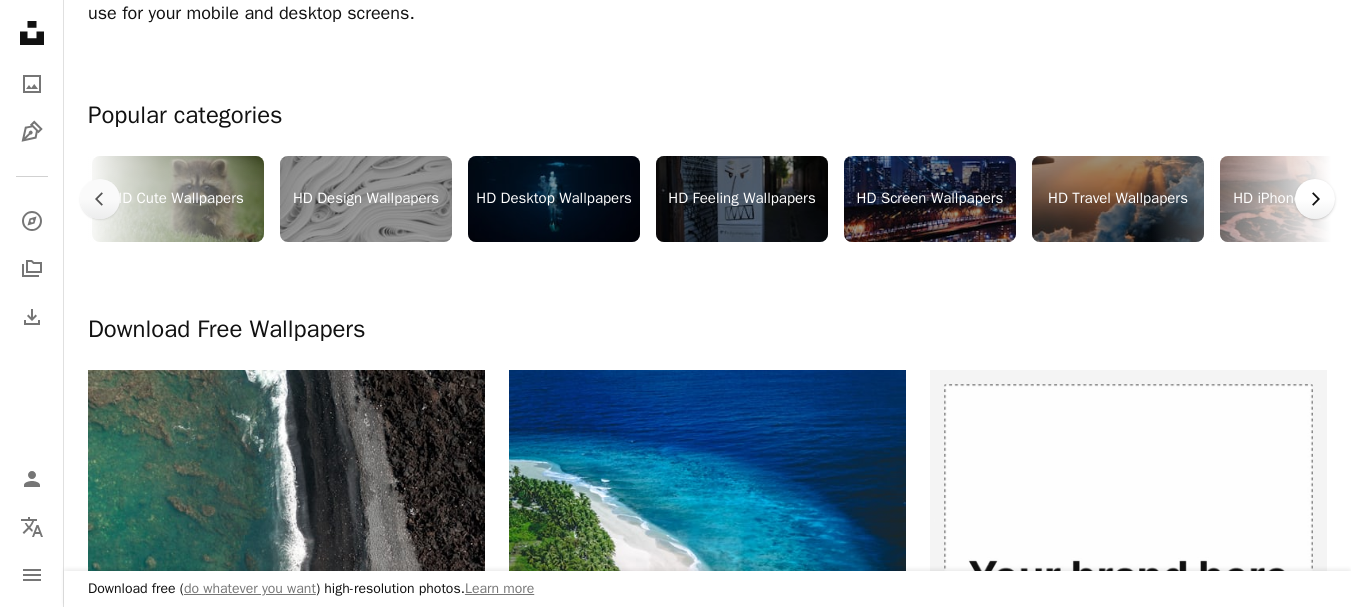 click on "Chevron right" 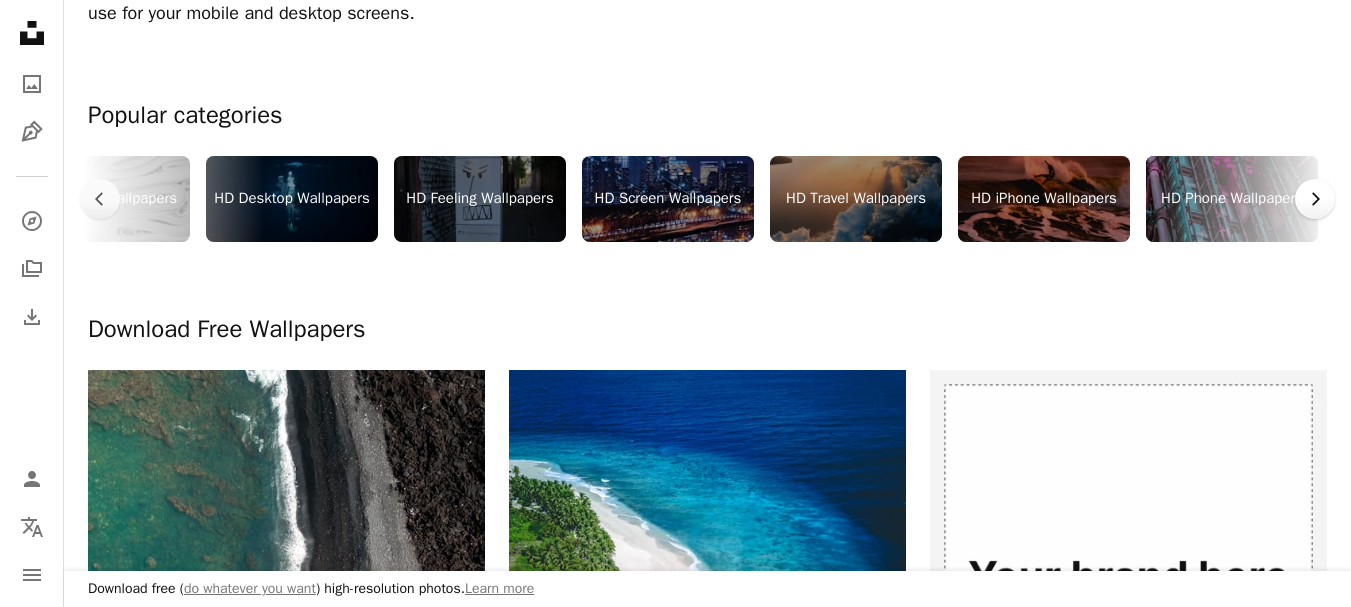 scroll, scrollTop: 0, scrollLeft: 1800, axis: horizontal 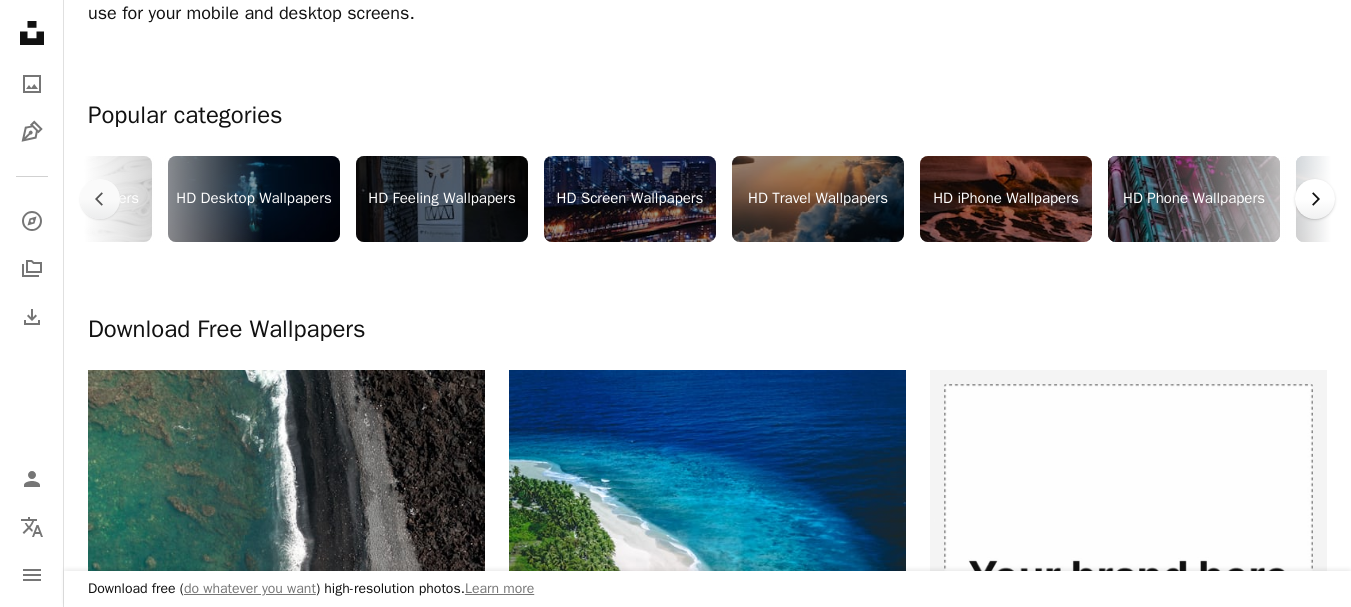 click on "Chevron right" 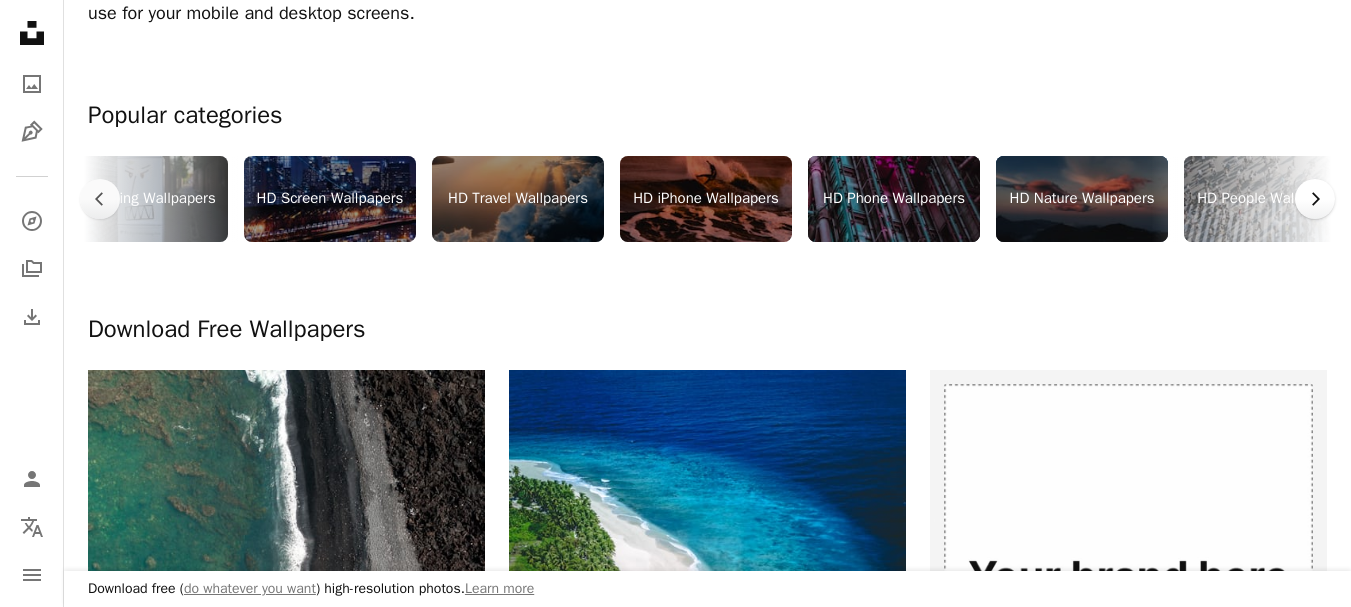 click on "Chevron right" 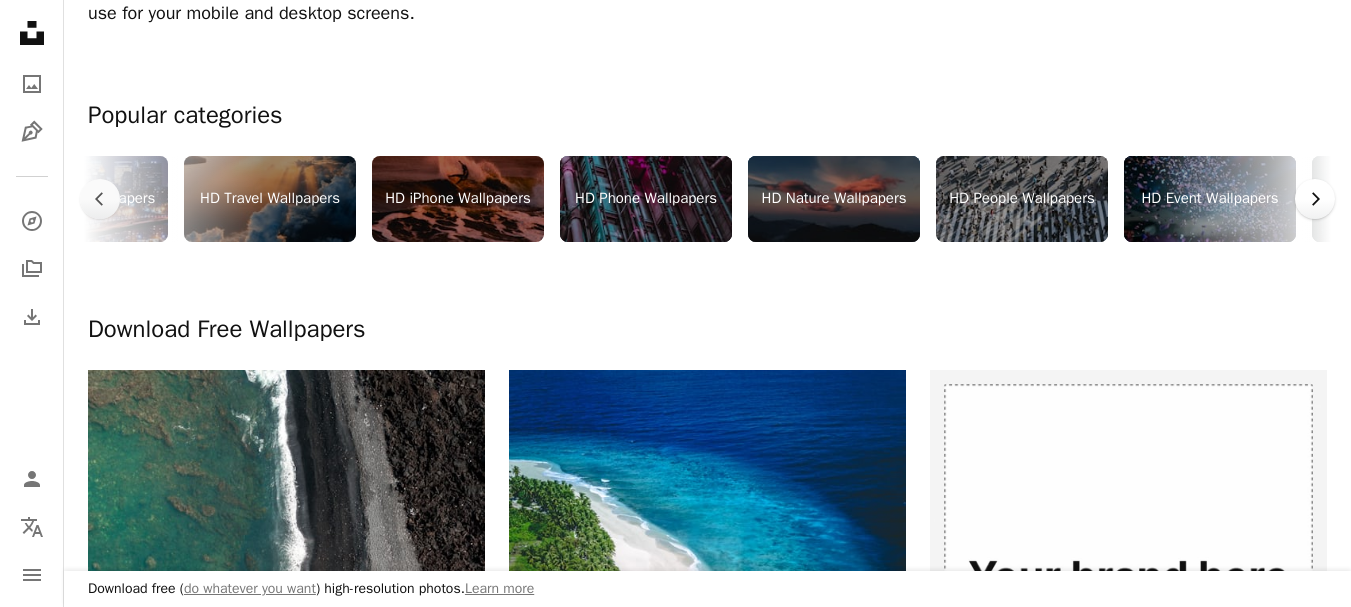 click on "Chevron right" 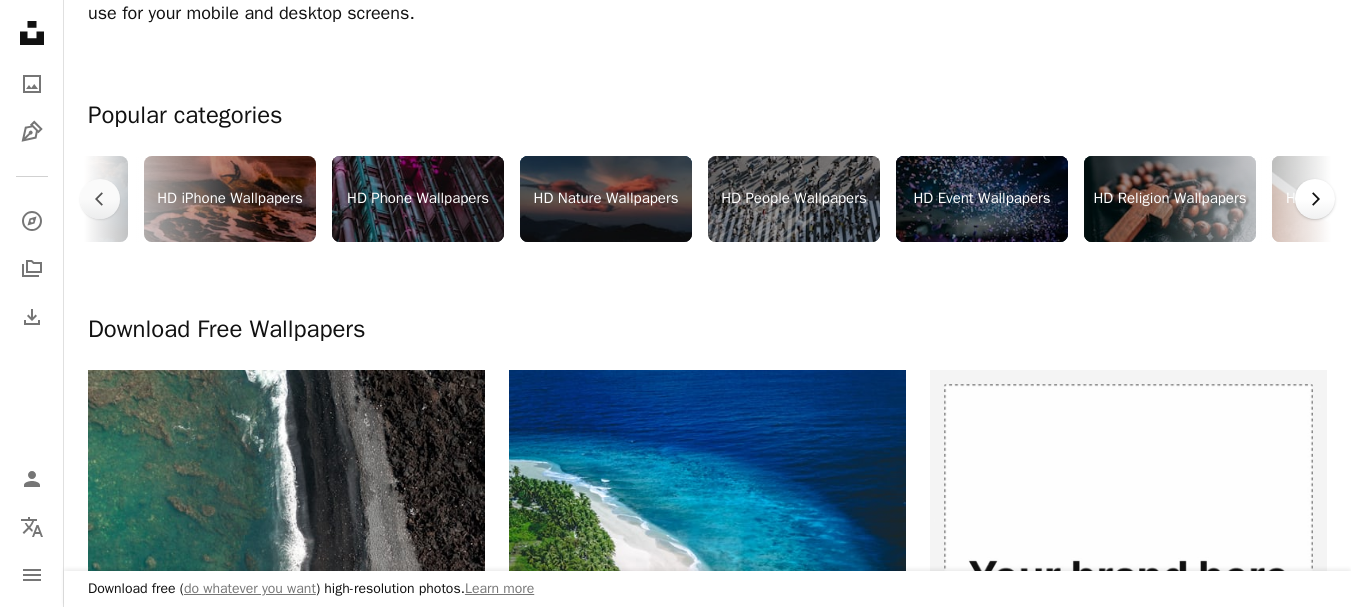click on "Chevron right" 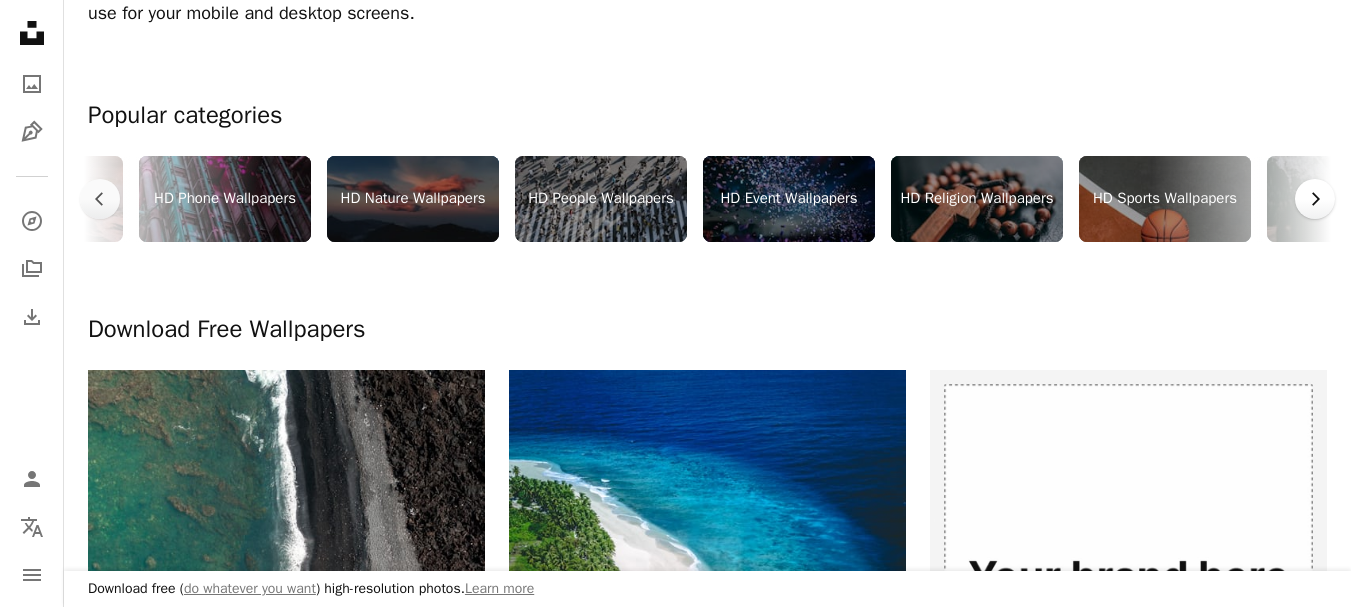 click on "Chevron right" 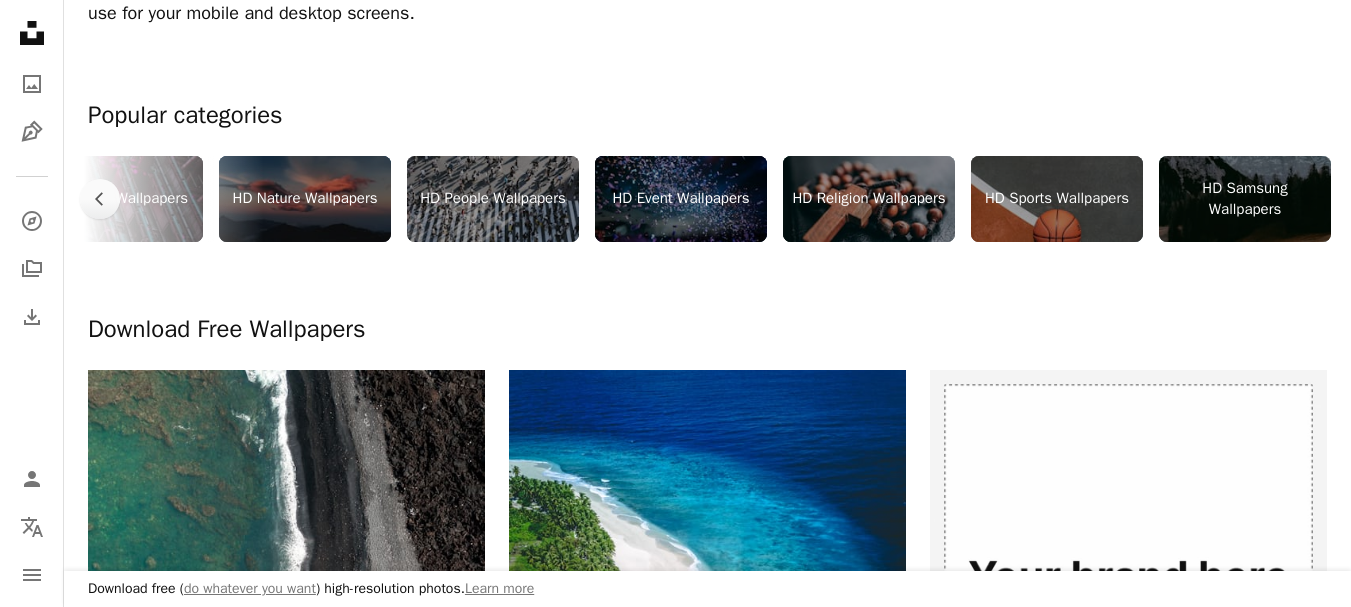 scroll, scrollTop: 0, scrollLeft: 2881, axis: horizontal 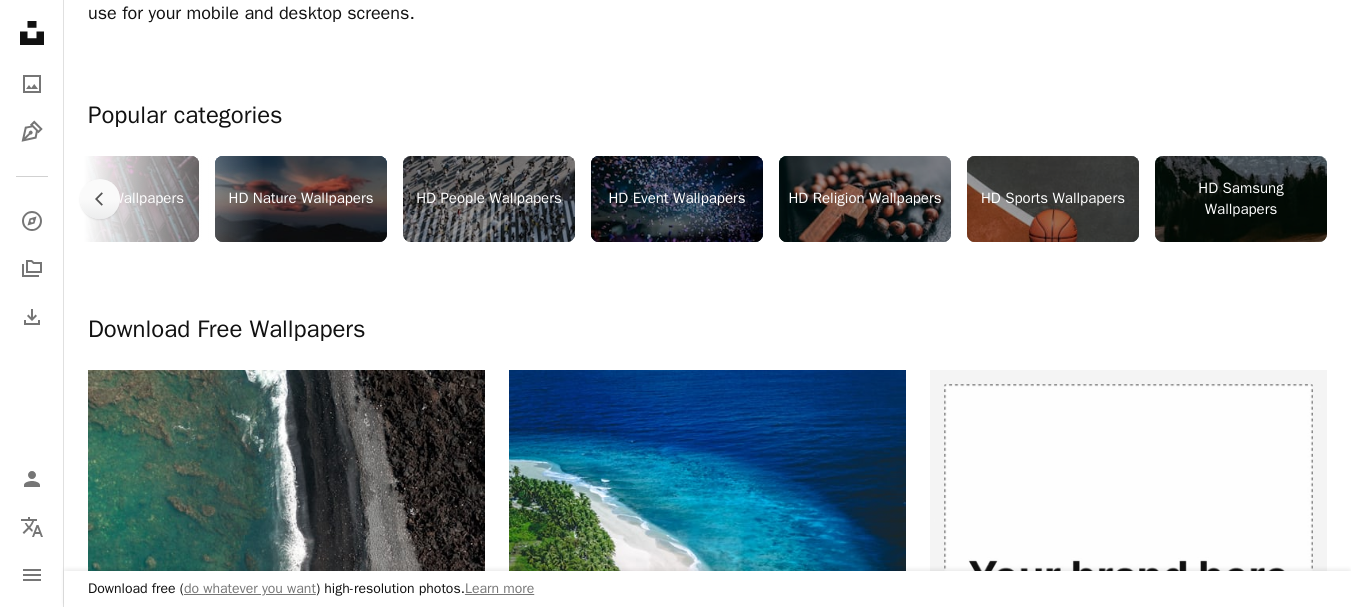 click on "HD Samsung Wallpapers" at bounding box center [1241, 199] 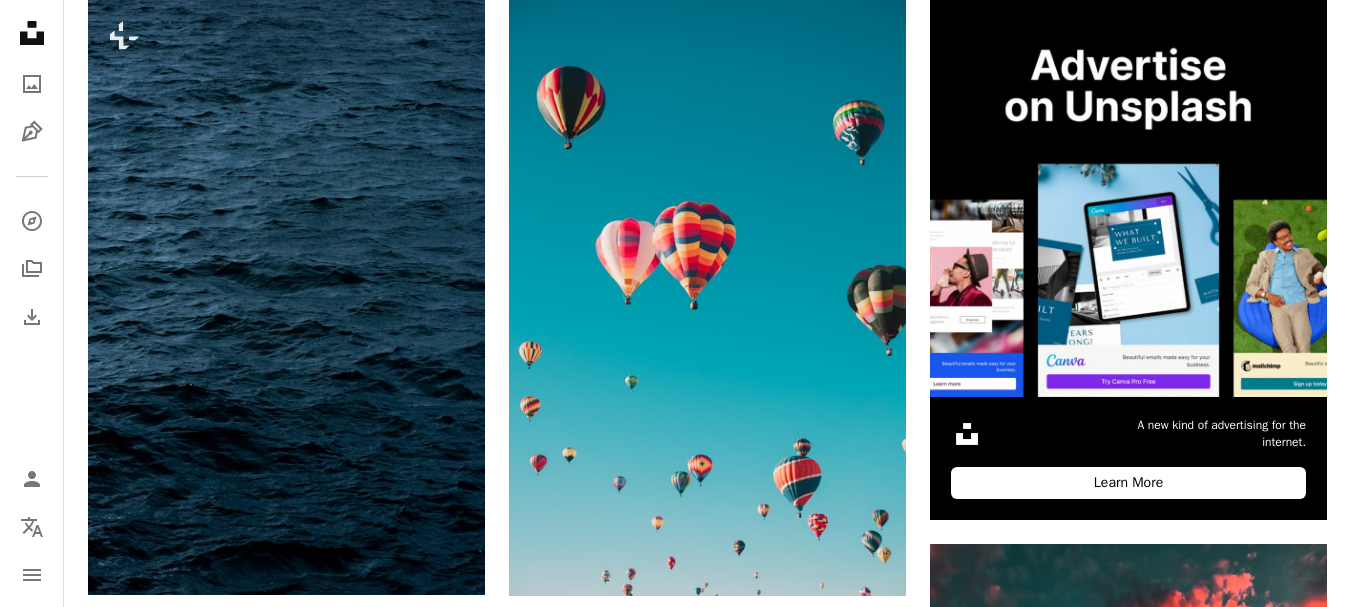 scroll, scrollTop: 500, scrollLeft: 0, axis: vertical 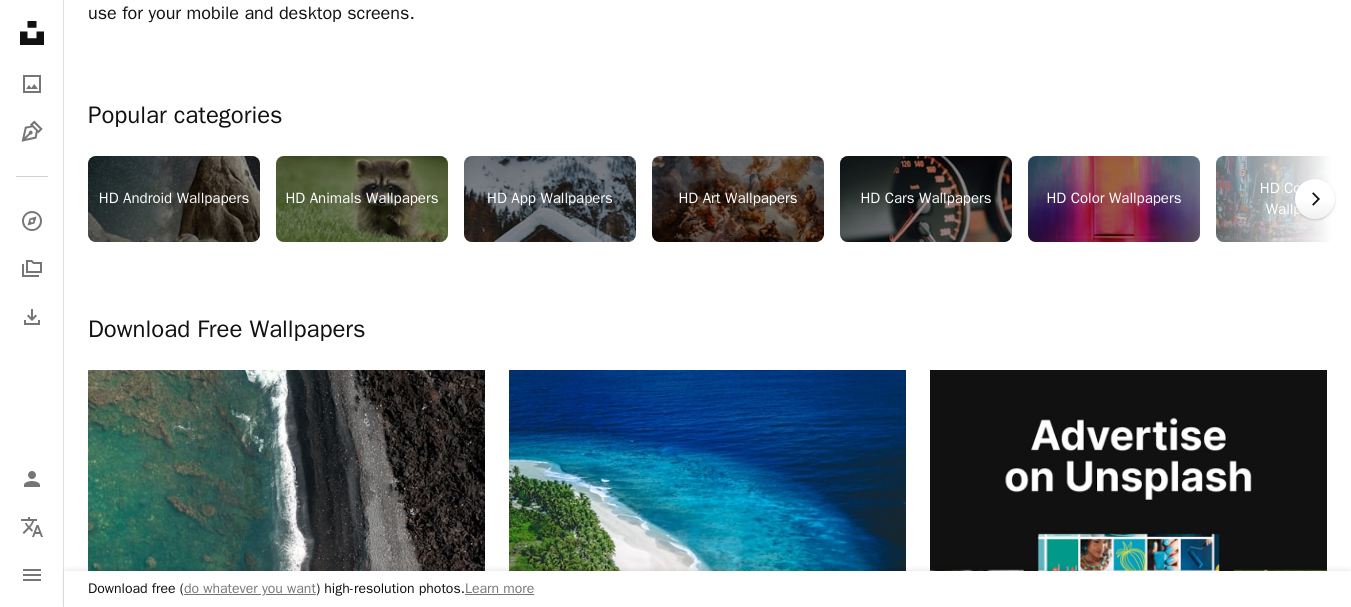 click on "Chevron right" 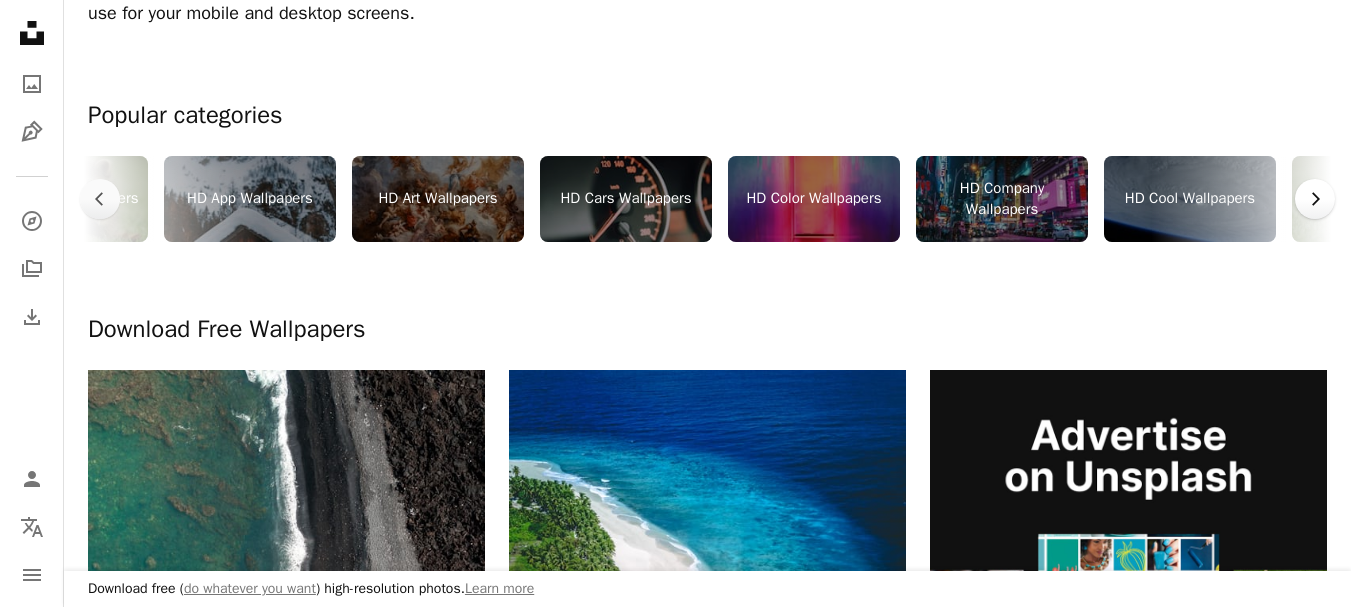 click on "Chevron right" 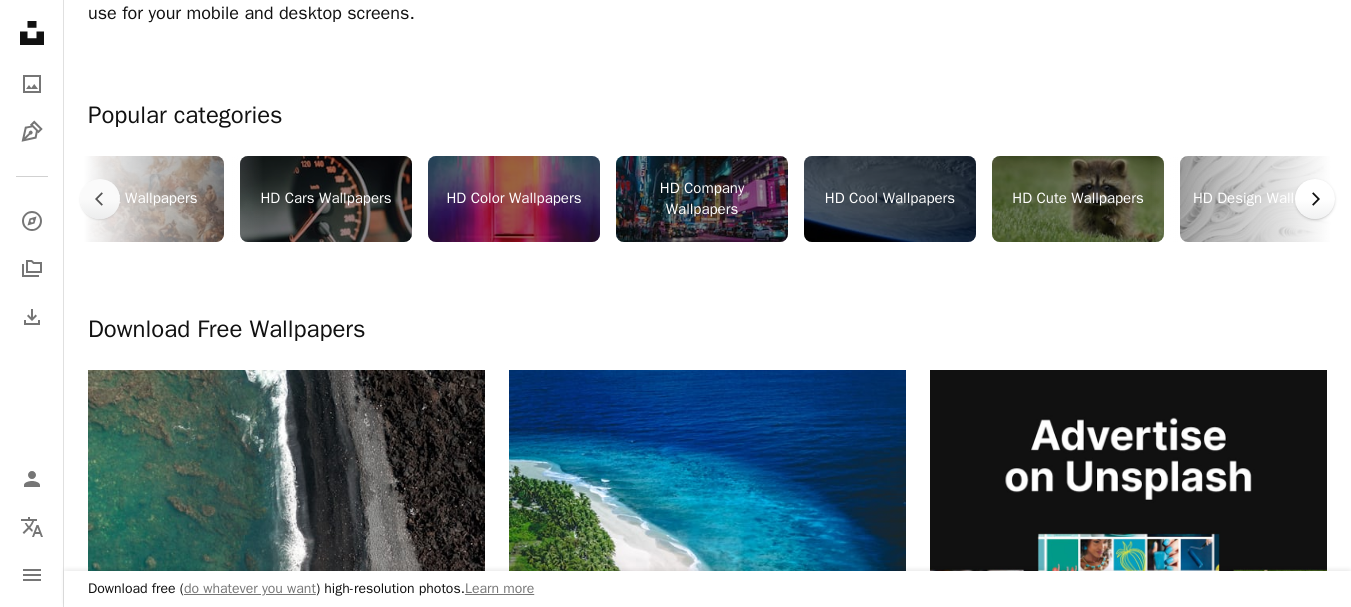 click on "Chevron right" 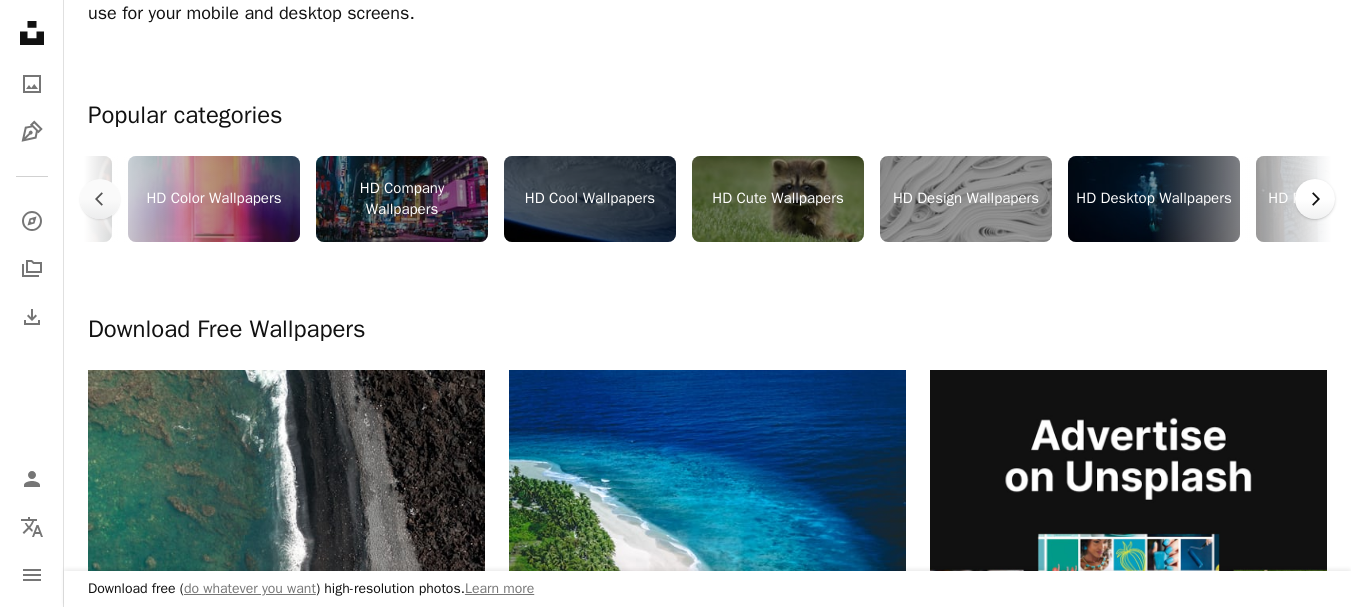 click on "Chevron right" 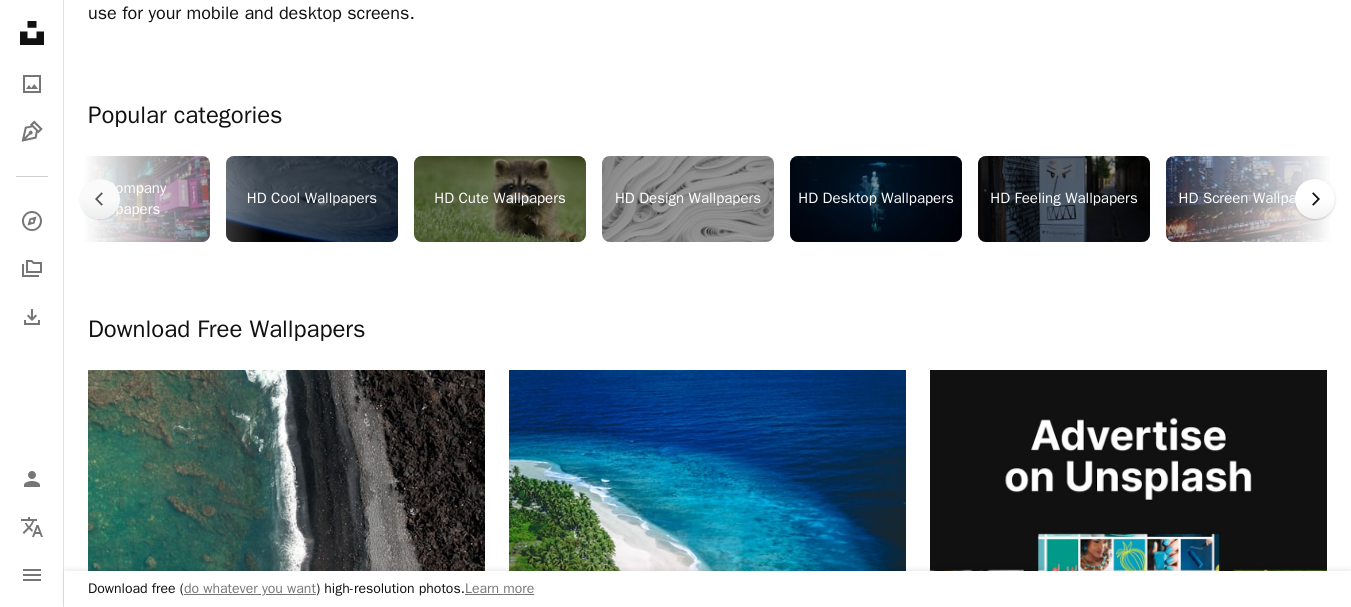 scroll, scrollTop: 0, scrollLeft: 1200, axis: horizontal 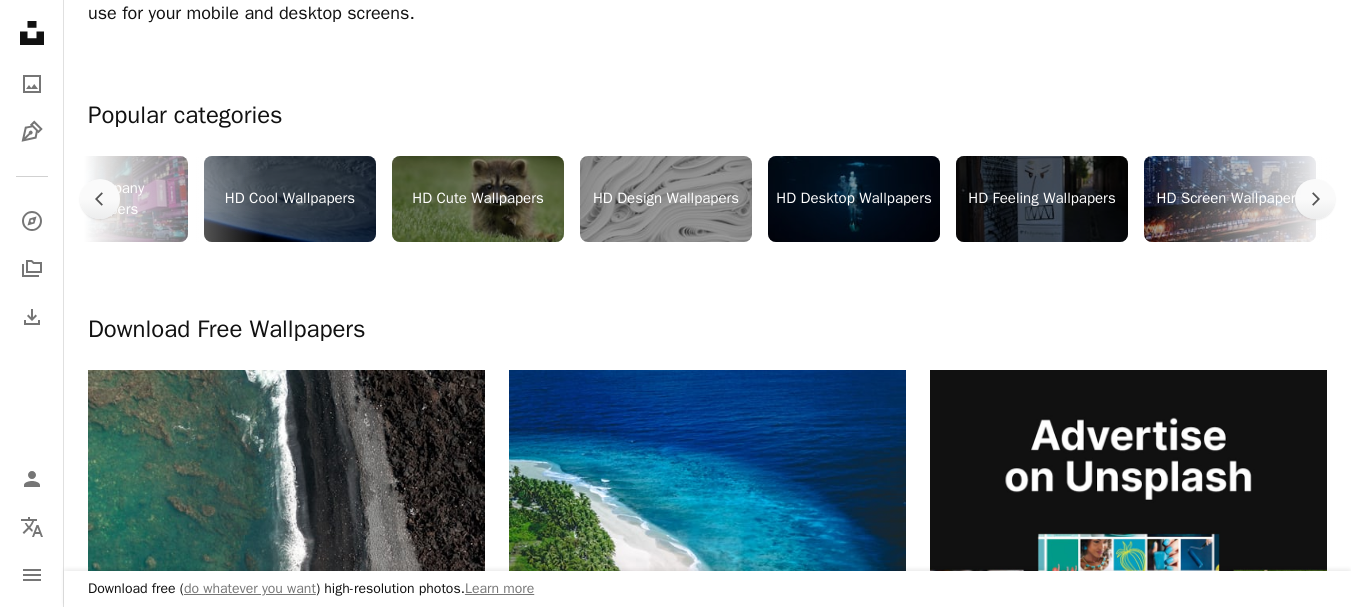 click on "HD Feeling Wallpapers" at bounding box center (1042, 199) 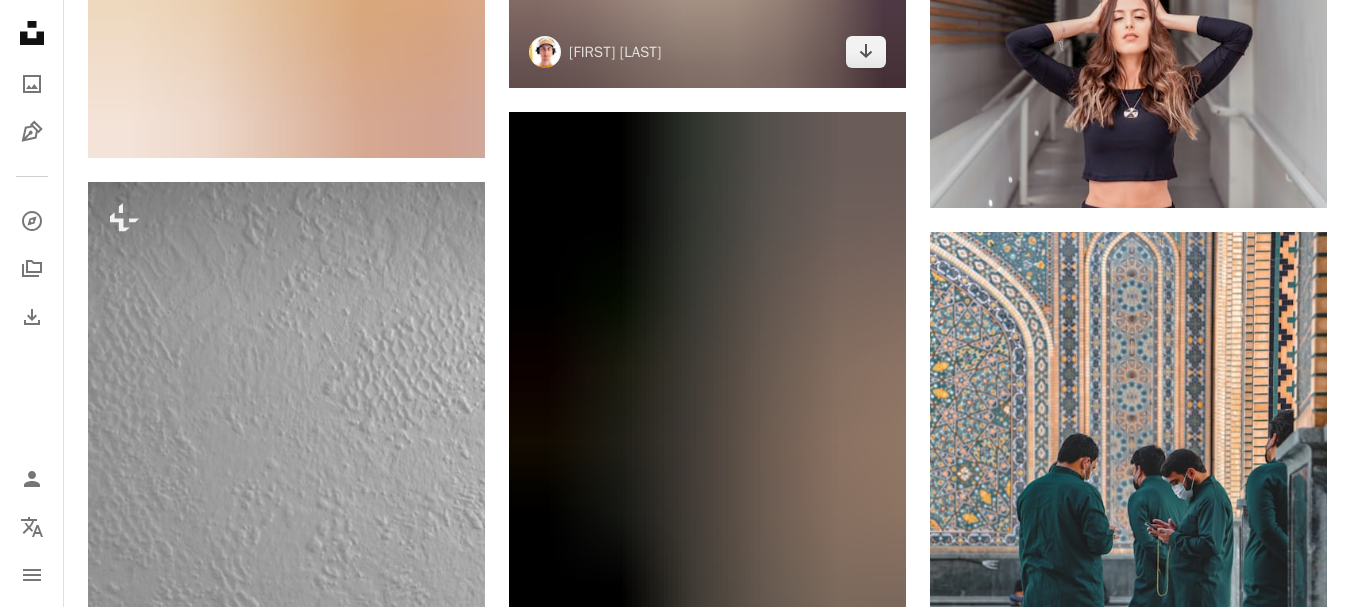 scroll, scrollTop: 2600, scrollLeft: 0, axis: vertical 